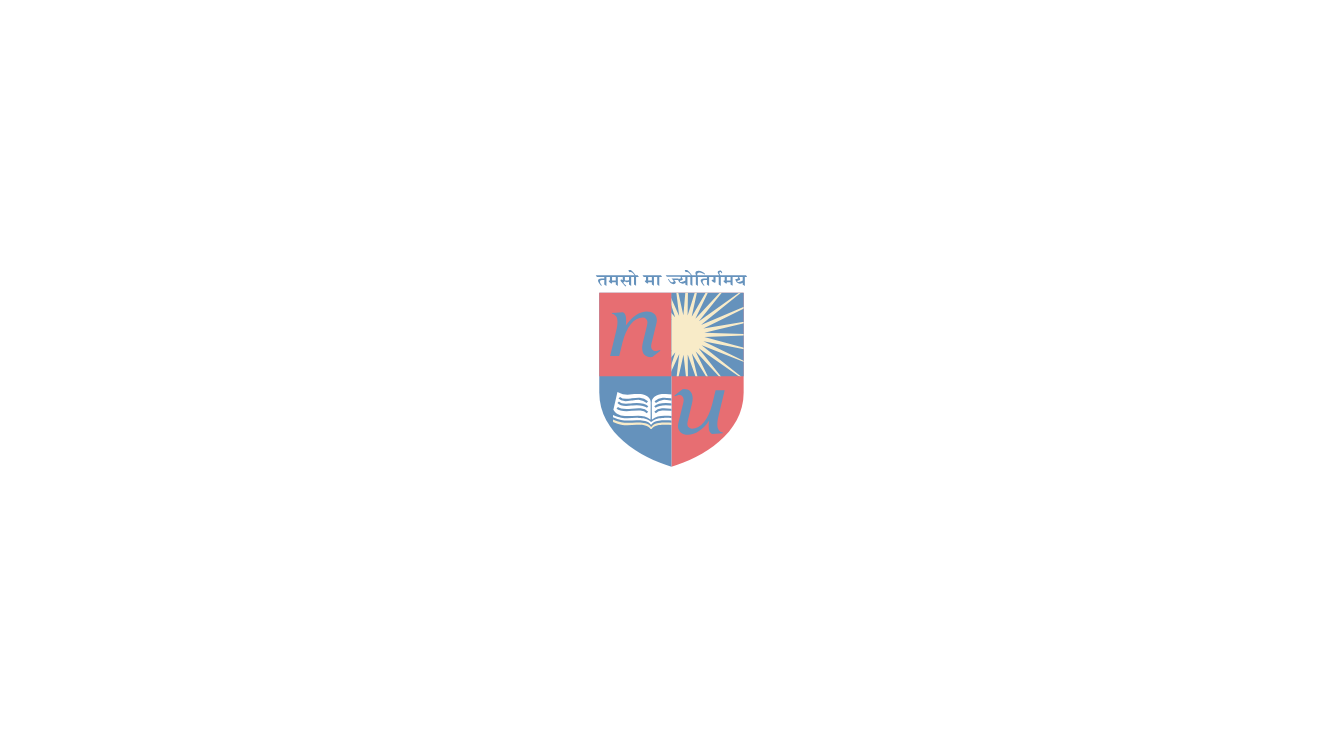 scroll, scrollTop: 0, scrollLeft: 0, axis: both 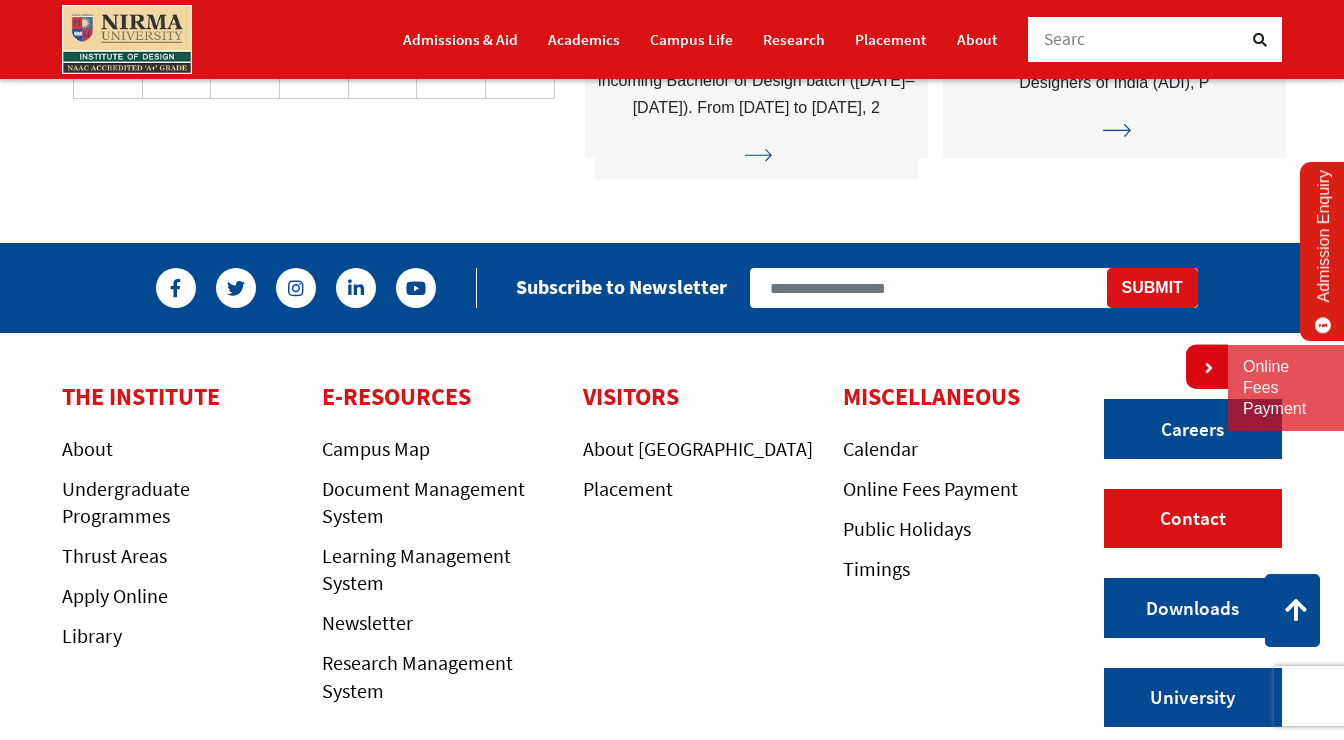 click on "Contact" at bounding box center [1193, 519] 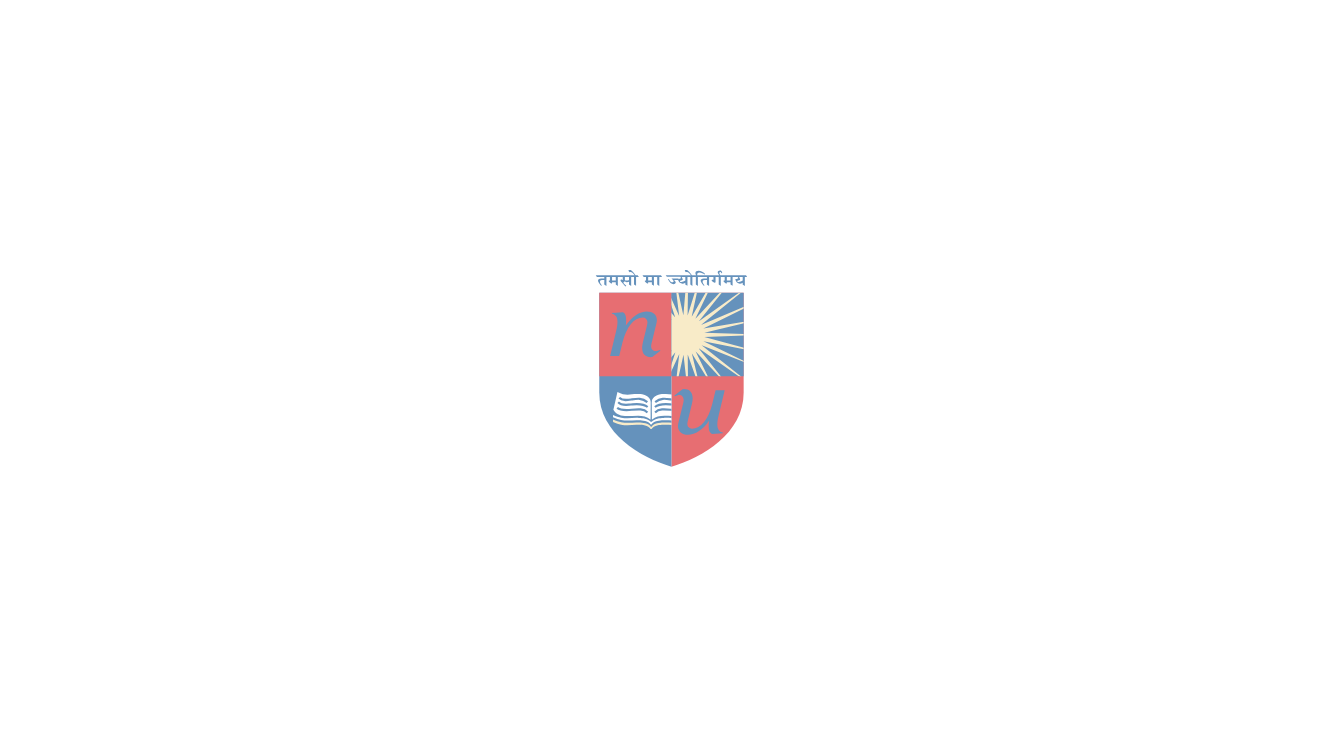 scroll, scrollTop: 0, scrollLeft: 0, axis: both 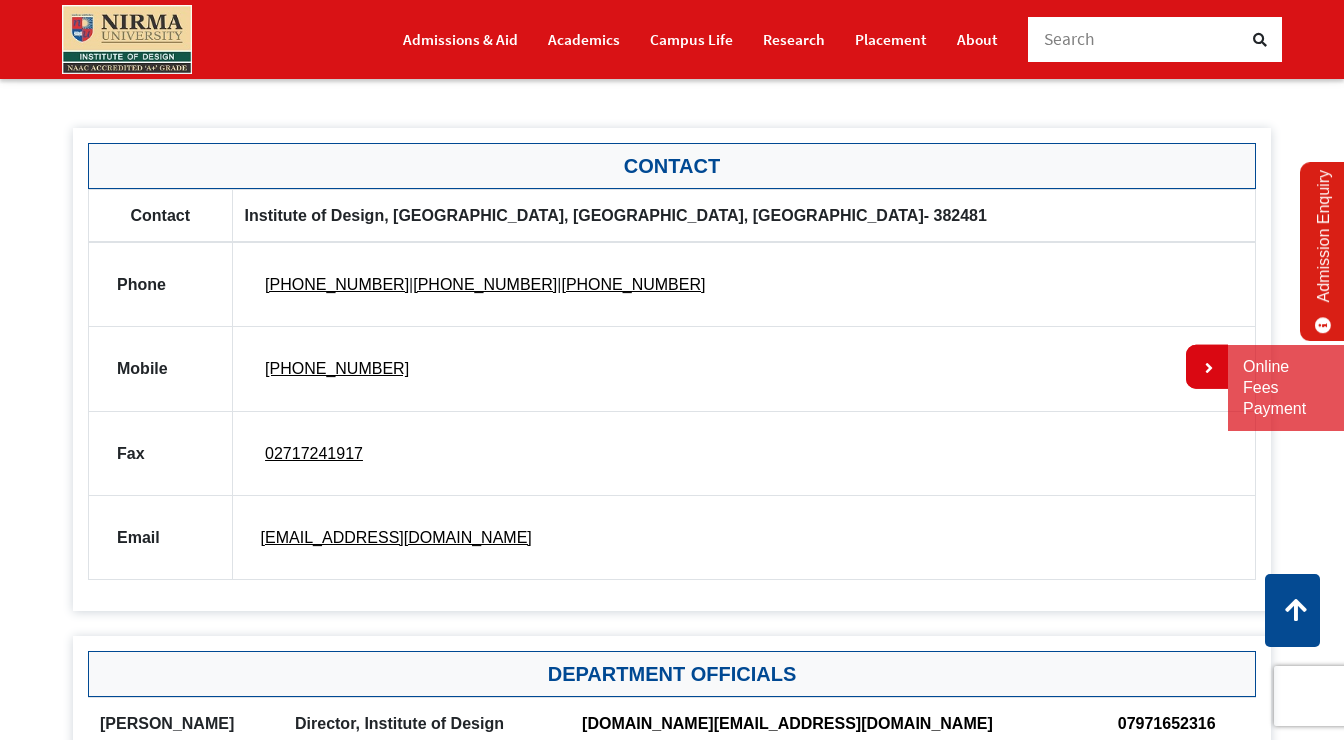 drag, startPoint x: 581, startPoint y: 547, endPoint x: 221, endPoint y: 522, distance: 360.867 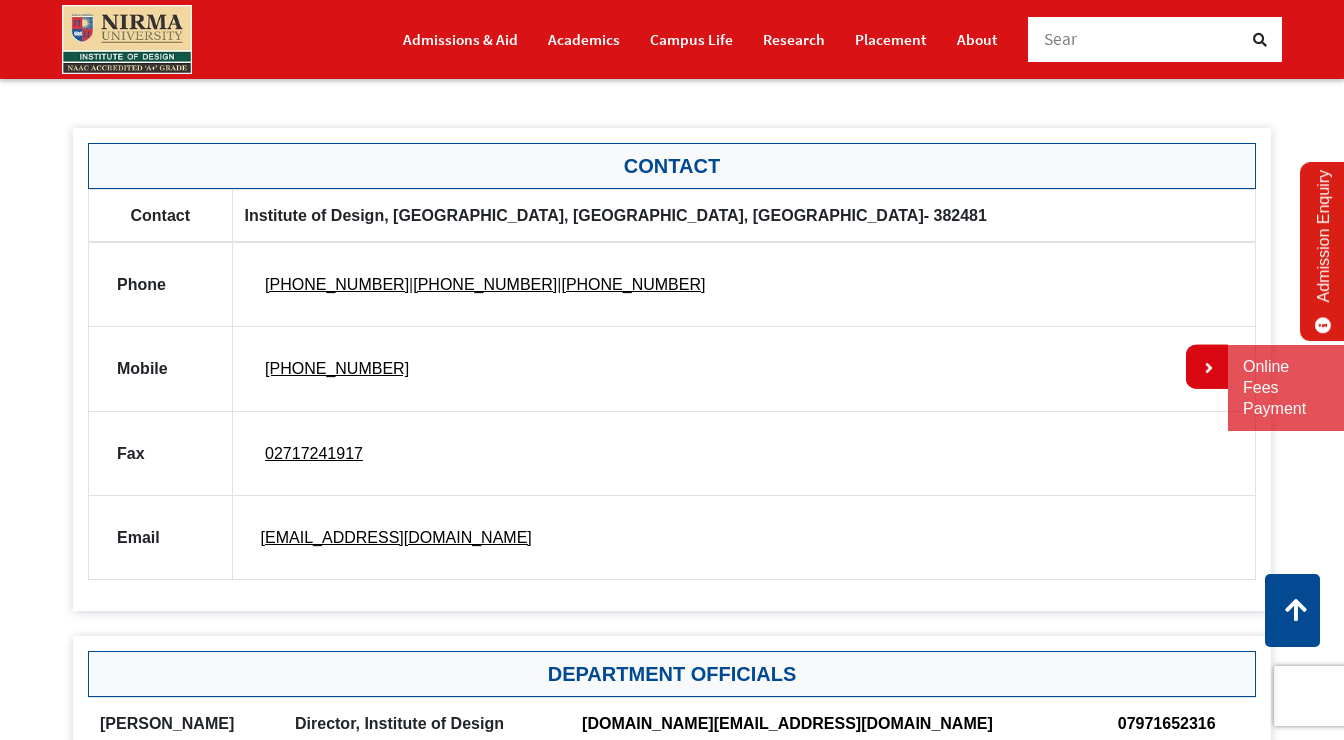 drag, startPoint x: 207, startPoint y: 522, endPoint x: 519, endPoint y: 553, distance: 313.5363 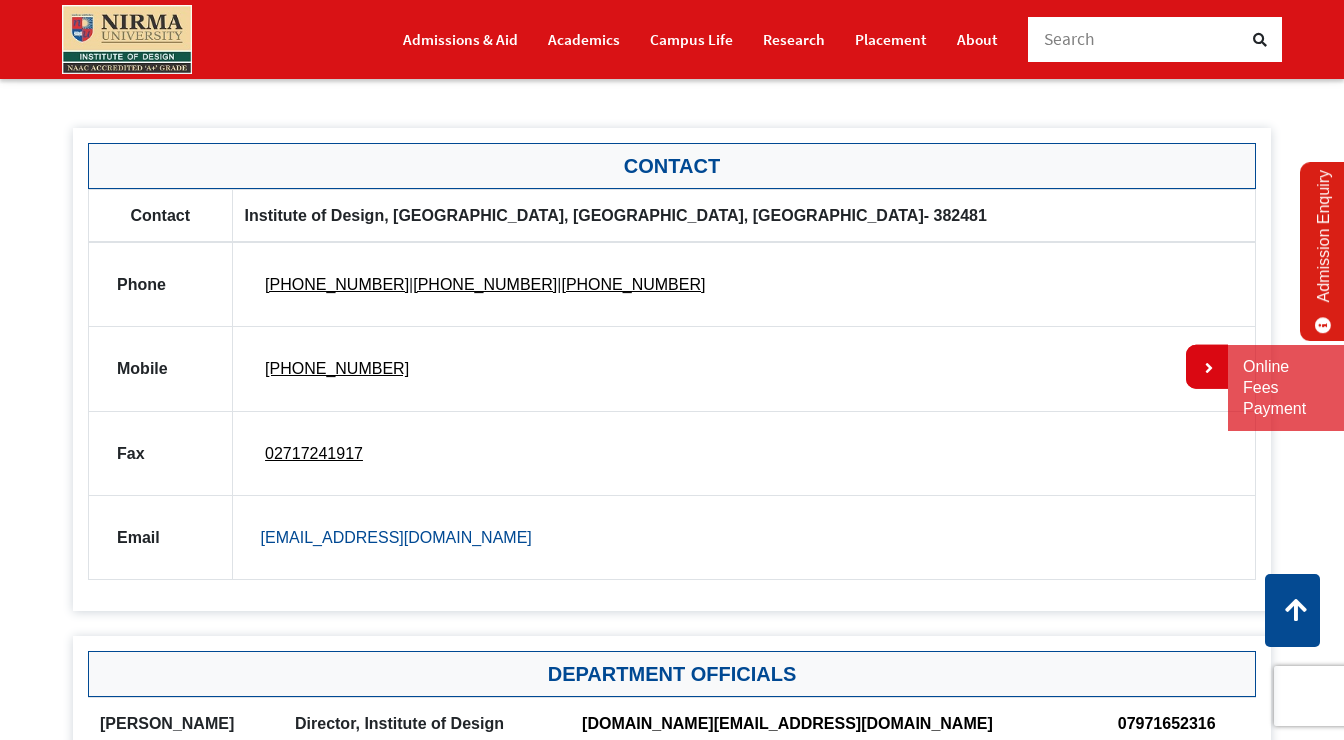 click on "admissions.dod@nirmauni.ac.in" at bounding box center (396, 537) 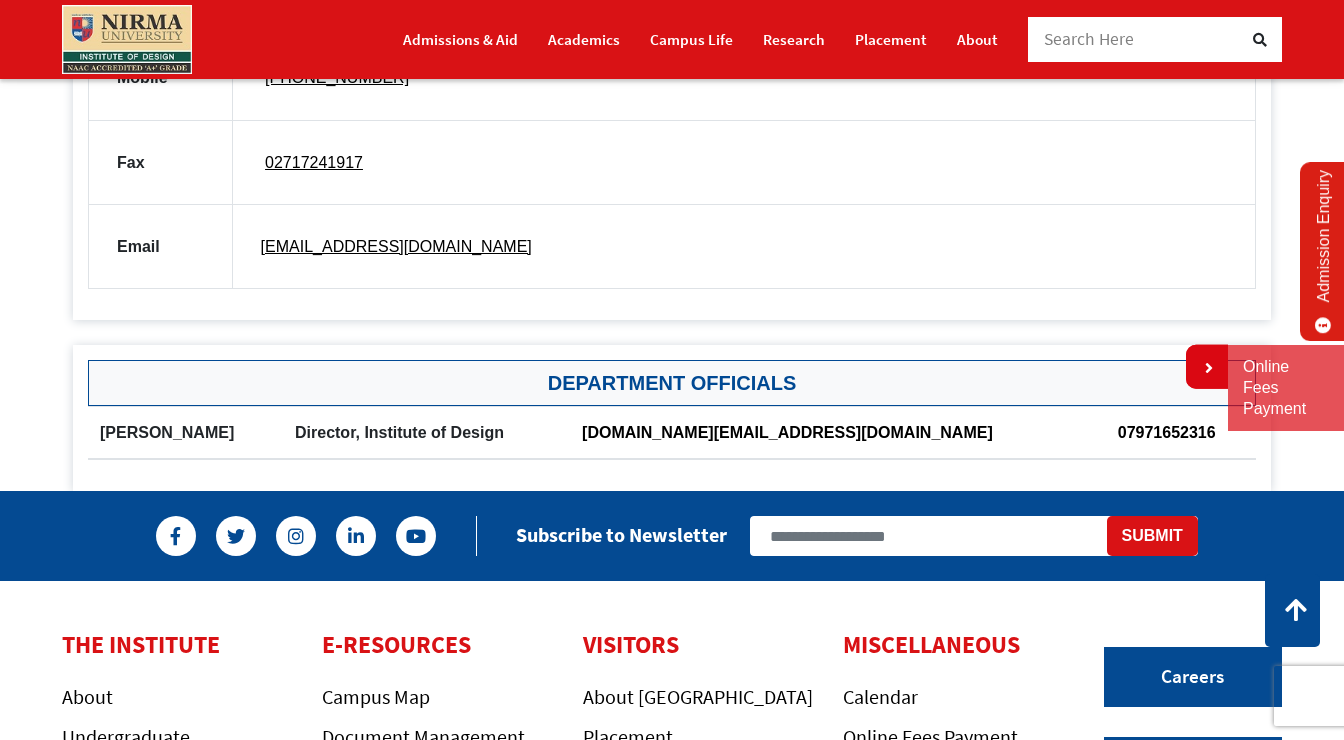 scroll, scrollTop: 1351, scrollLeft: 0, axis: vertical 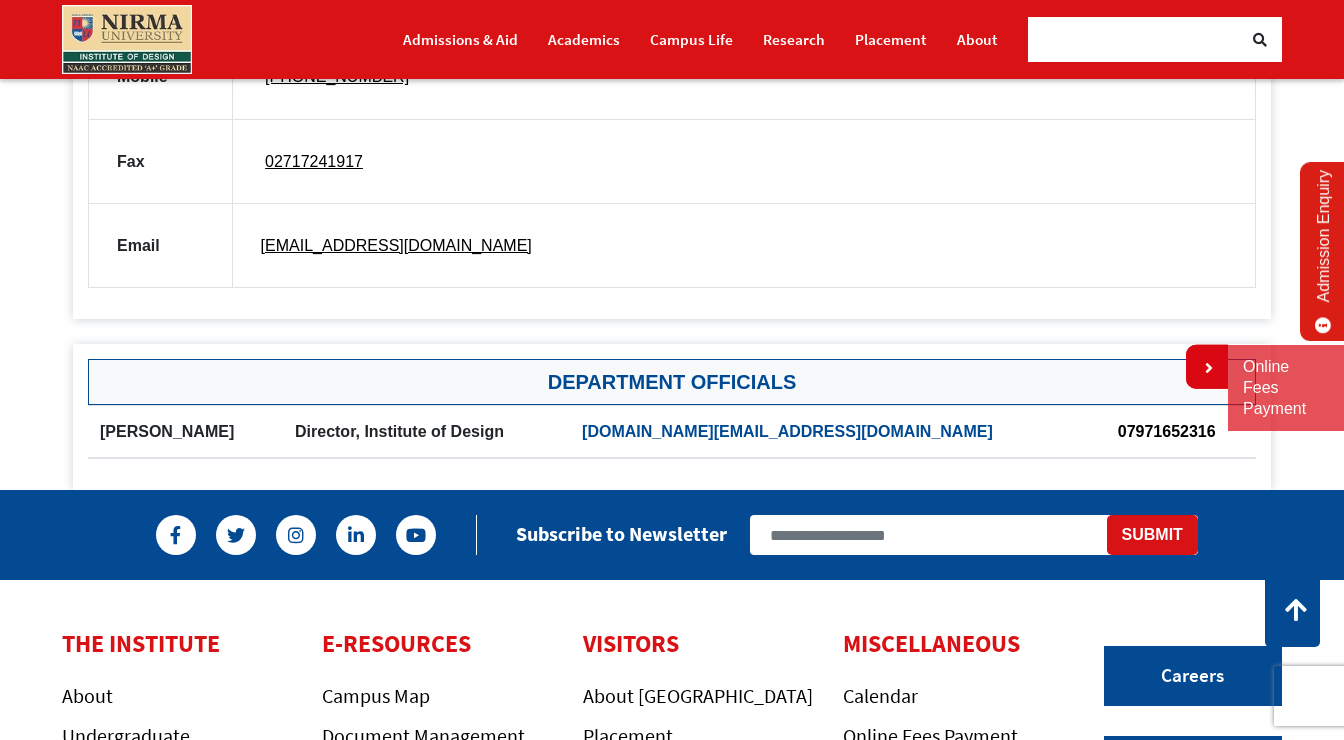 drag, startPoint x: 98, startPoint y: 431, endPoint x: 784, endPoint y: 422, distance: 686.059 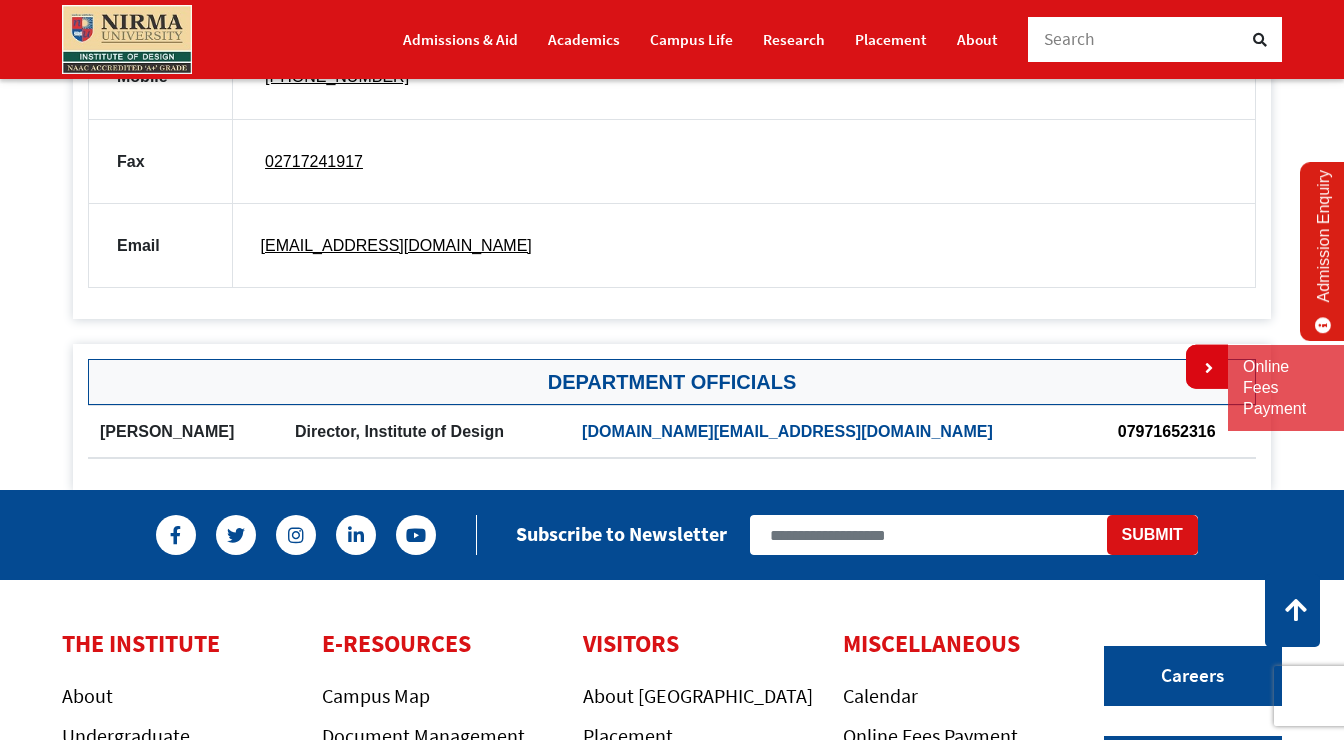 drag, startPoint x: 1165, startPoint y: 424, endPoint x: 824, endPoint y: 435, distance: 341.17737 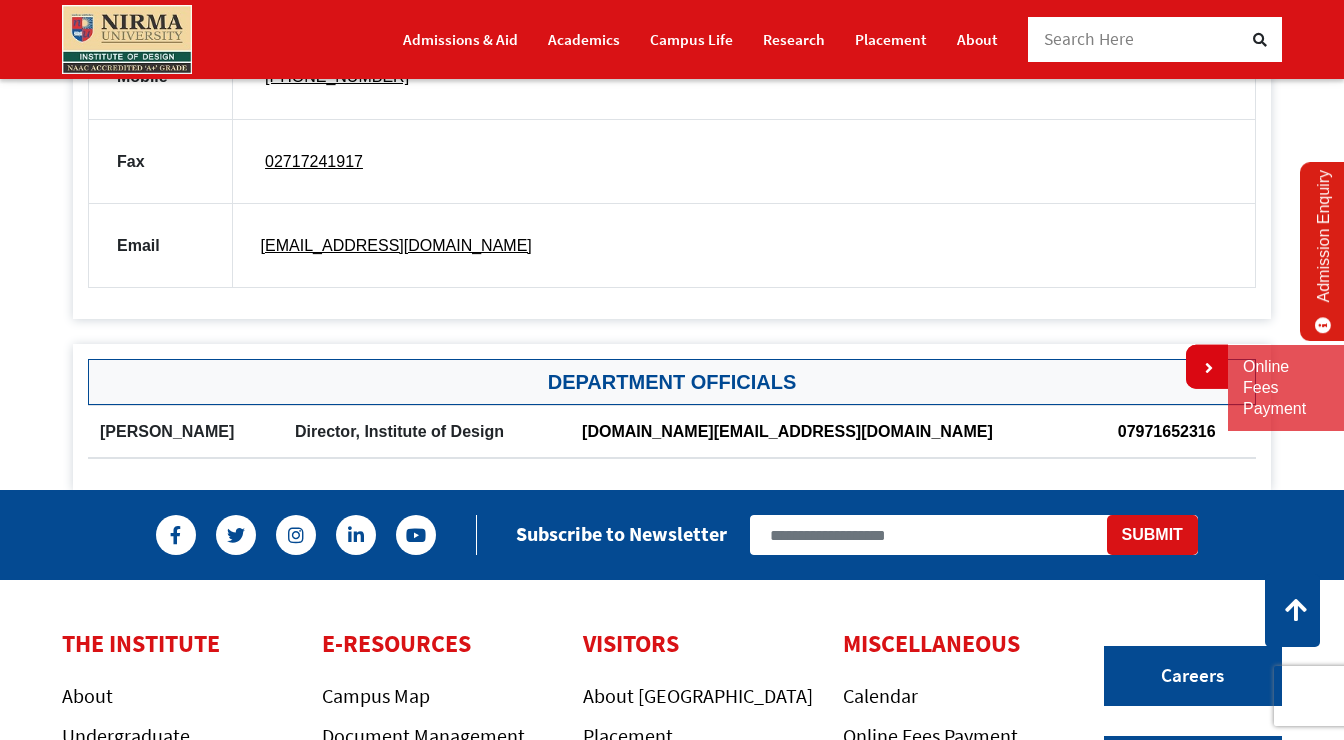 drag, startPoint x: 537, startPoint y: 369, endPoint x: 737, endPoint y: 397, distance: 201.95049 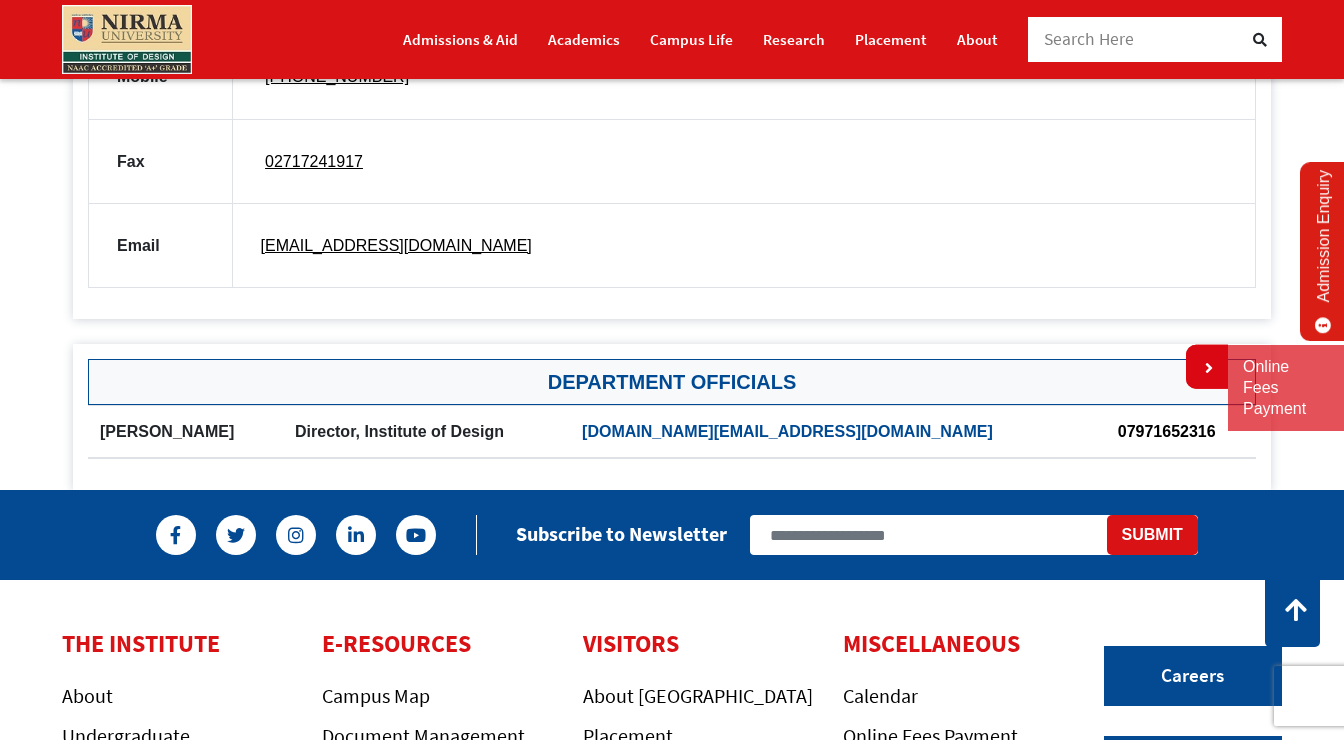 click on "director.id@nirmauni.ac.in" at bounding box center (787, 431) 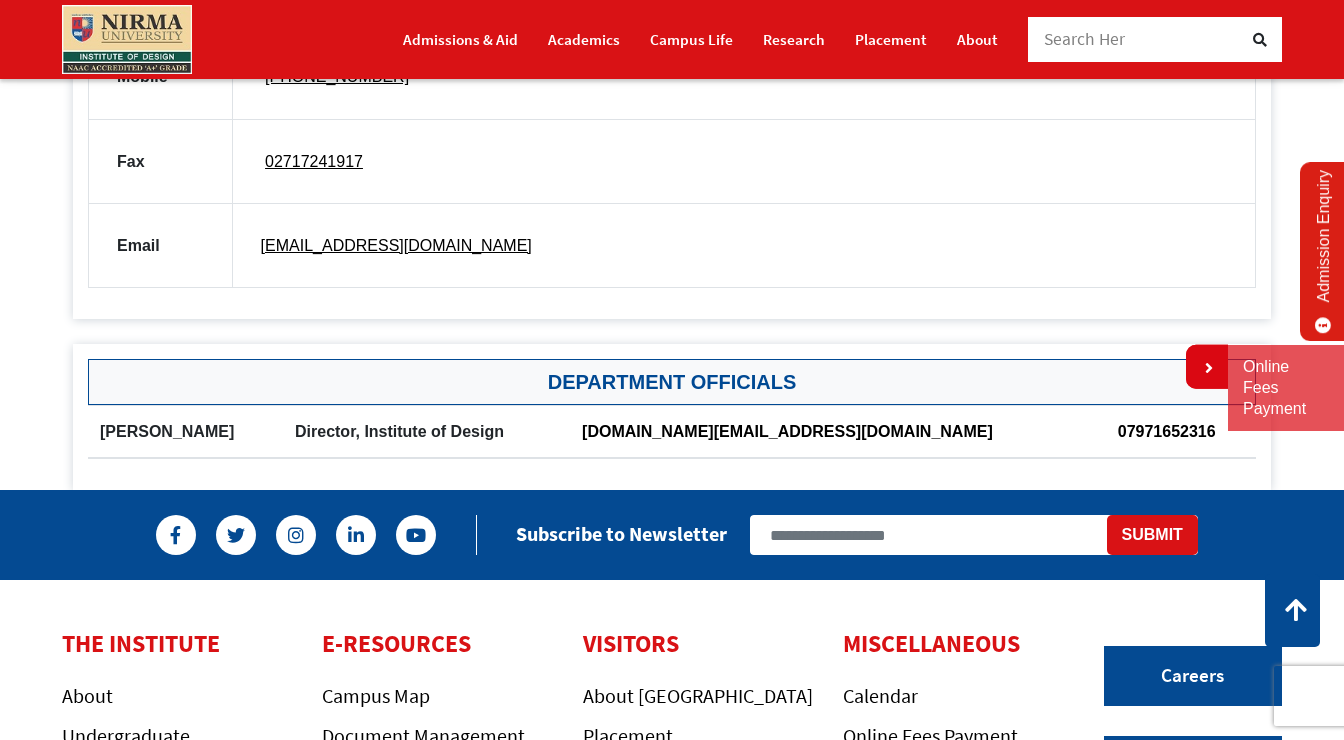 click on "[PERSON_NAME]" at bounding box center [185, 431] 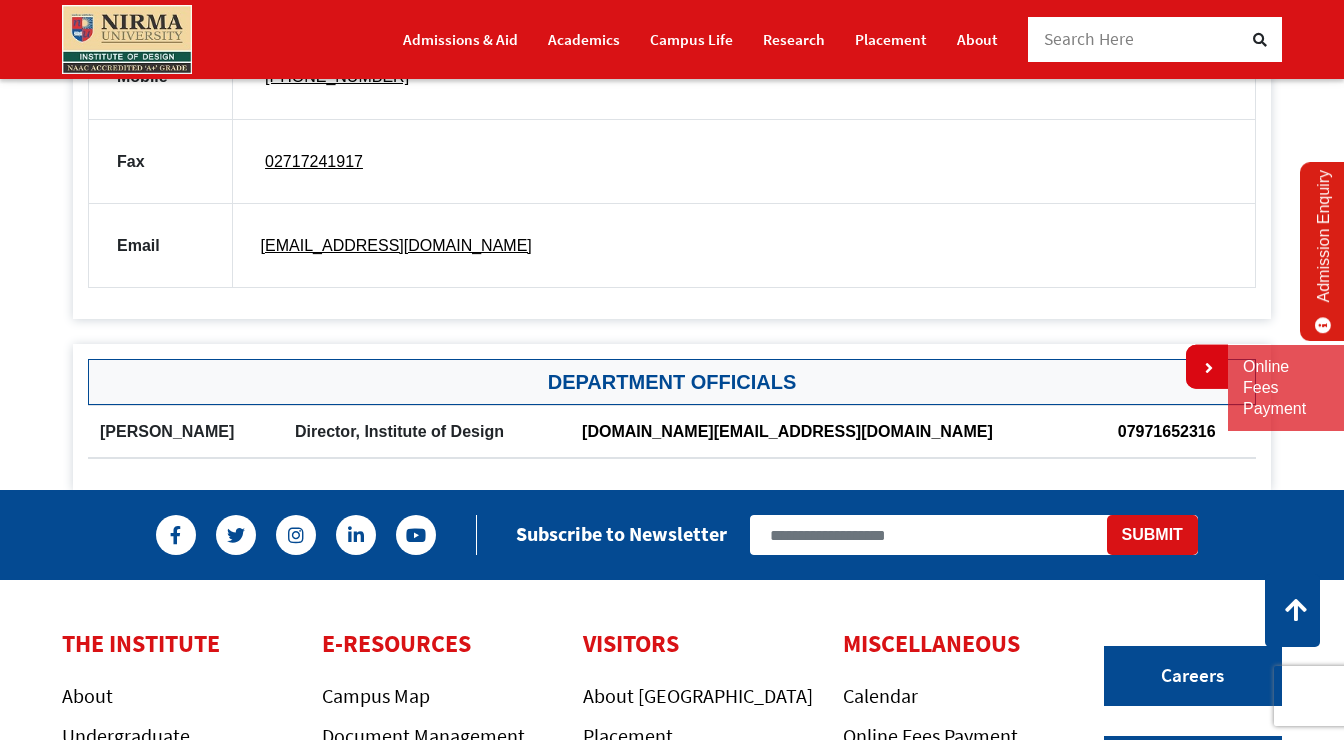click on "[PERSON_NAME]" at bounding box center (185, 431) 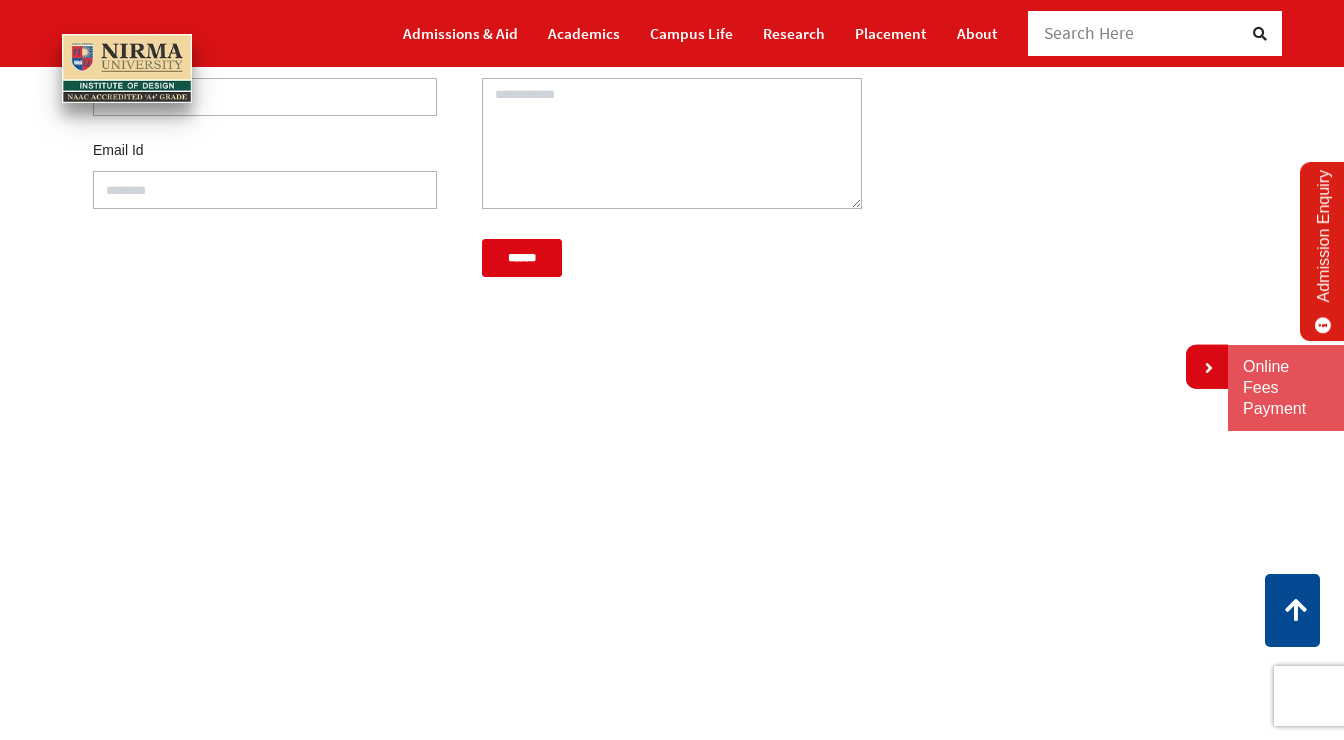 scroll, scrollTop: 0, scrollLeft: 0, axis: both 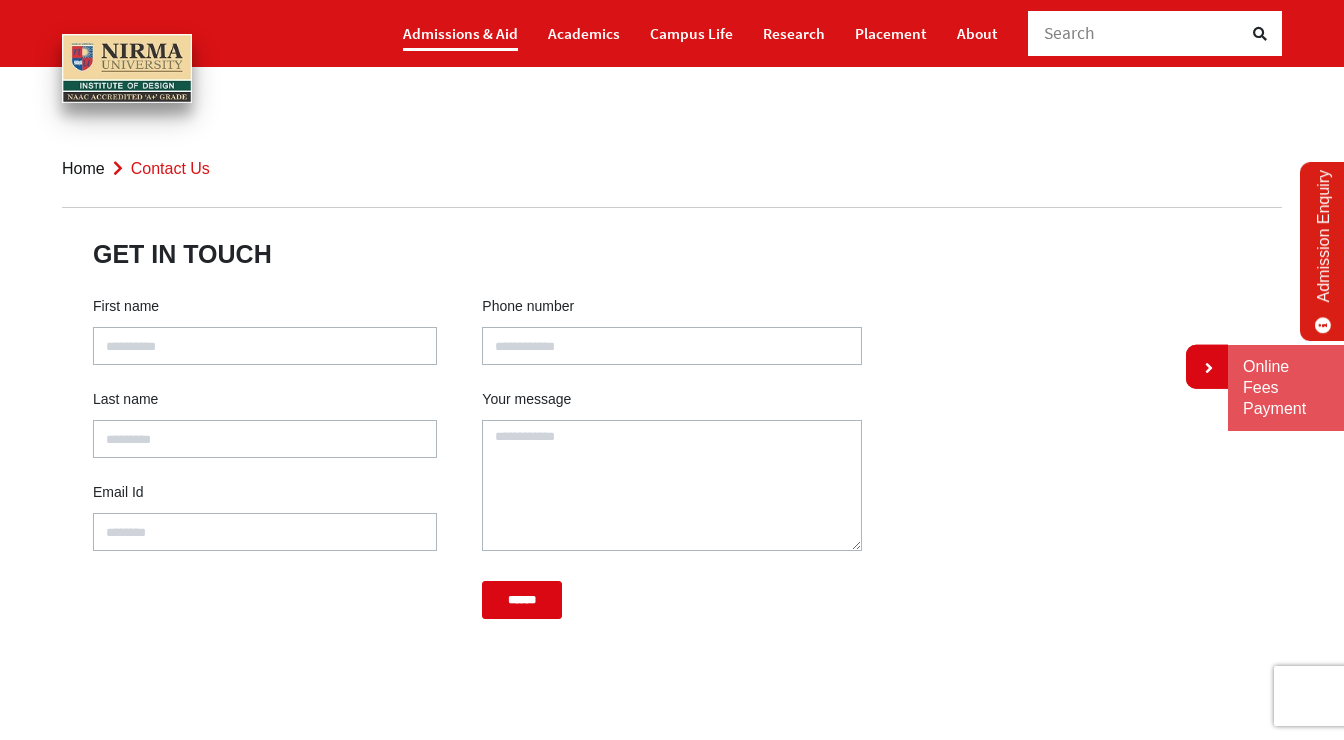 click on "Admissions & Aid" at bounding box center [460, 33] 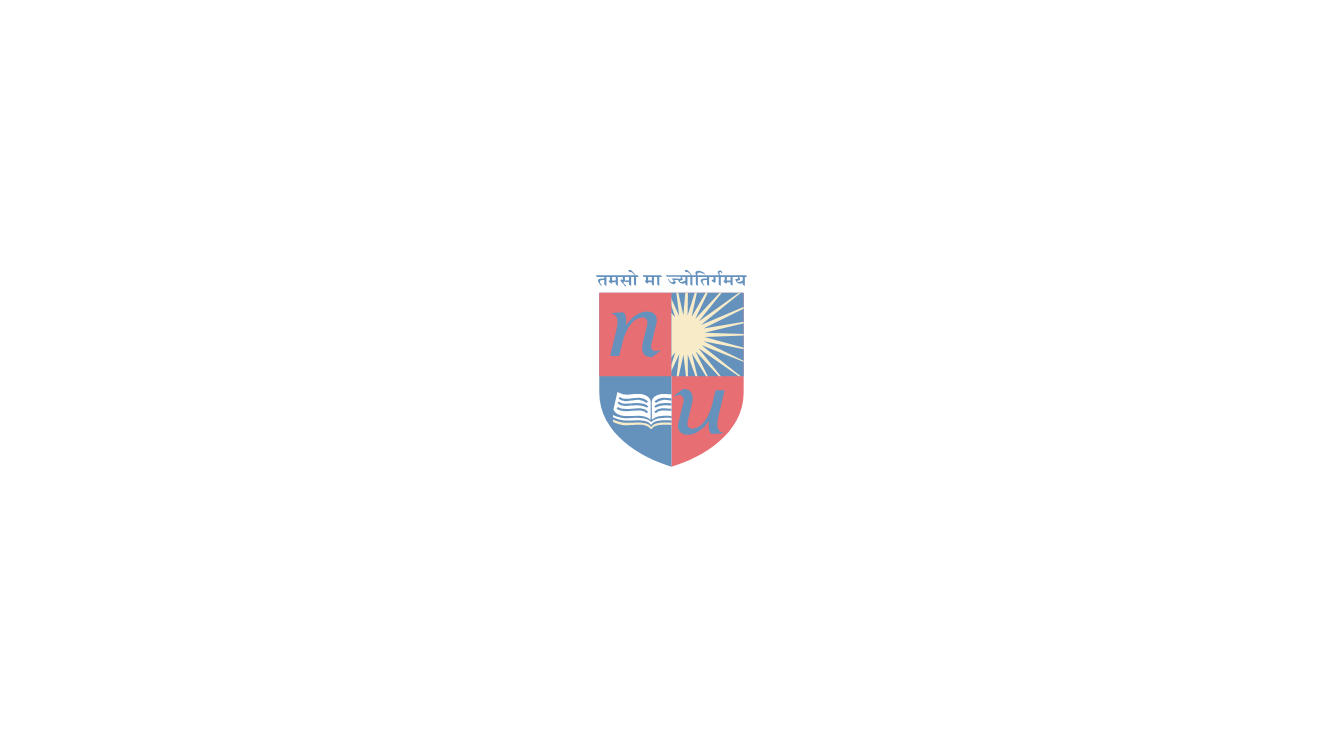 scroll, scrollTop: 0, scrollLeft: 0, axis: both 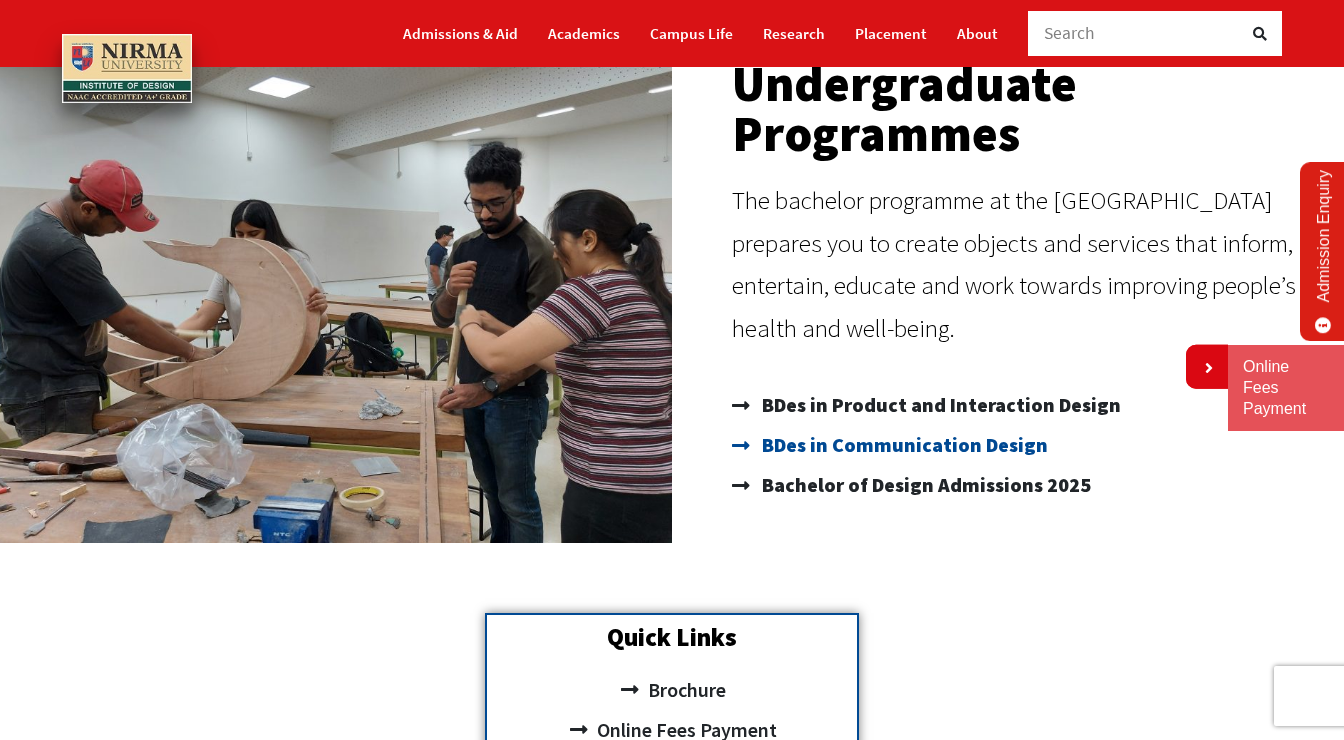 click on "BDes in Communication Design" at bounding box center [902, 445] 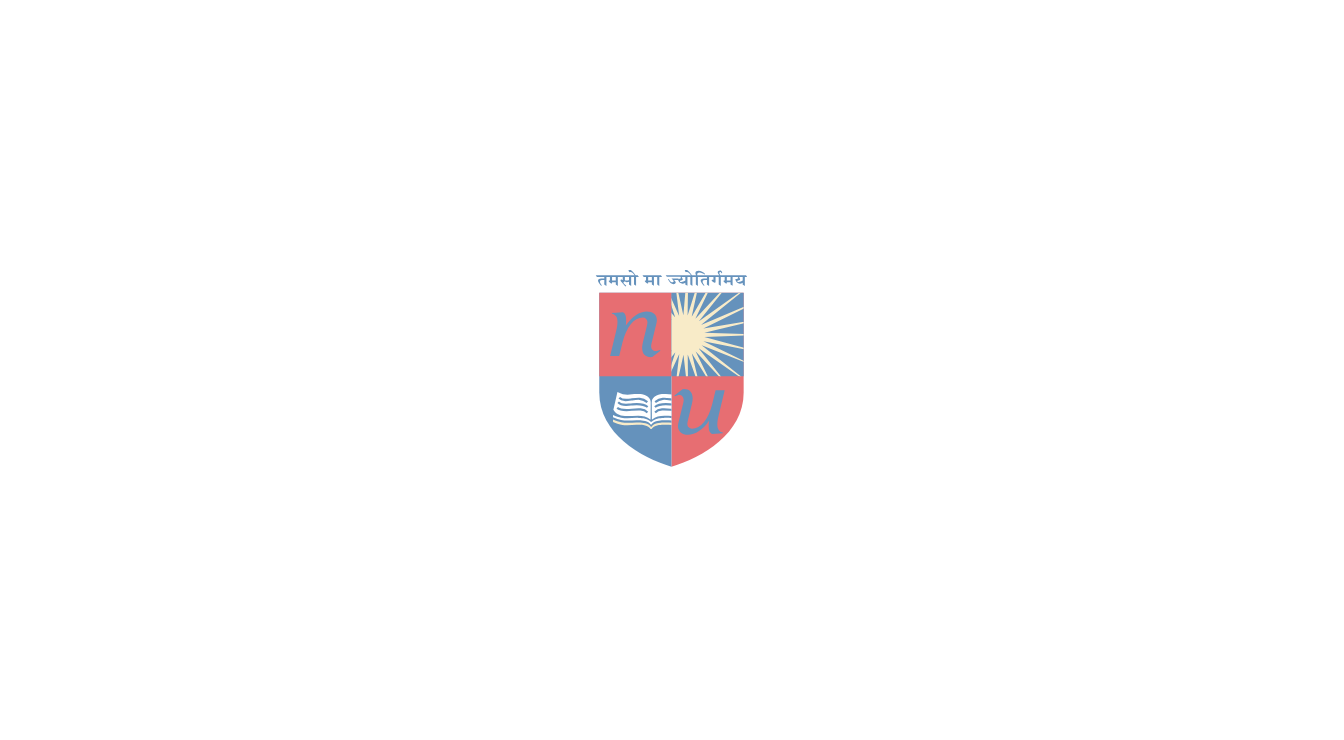scroll, scrollTop: 0, scrollLeft: 0, axis: both 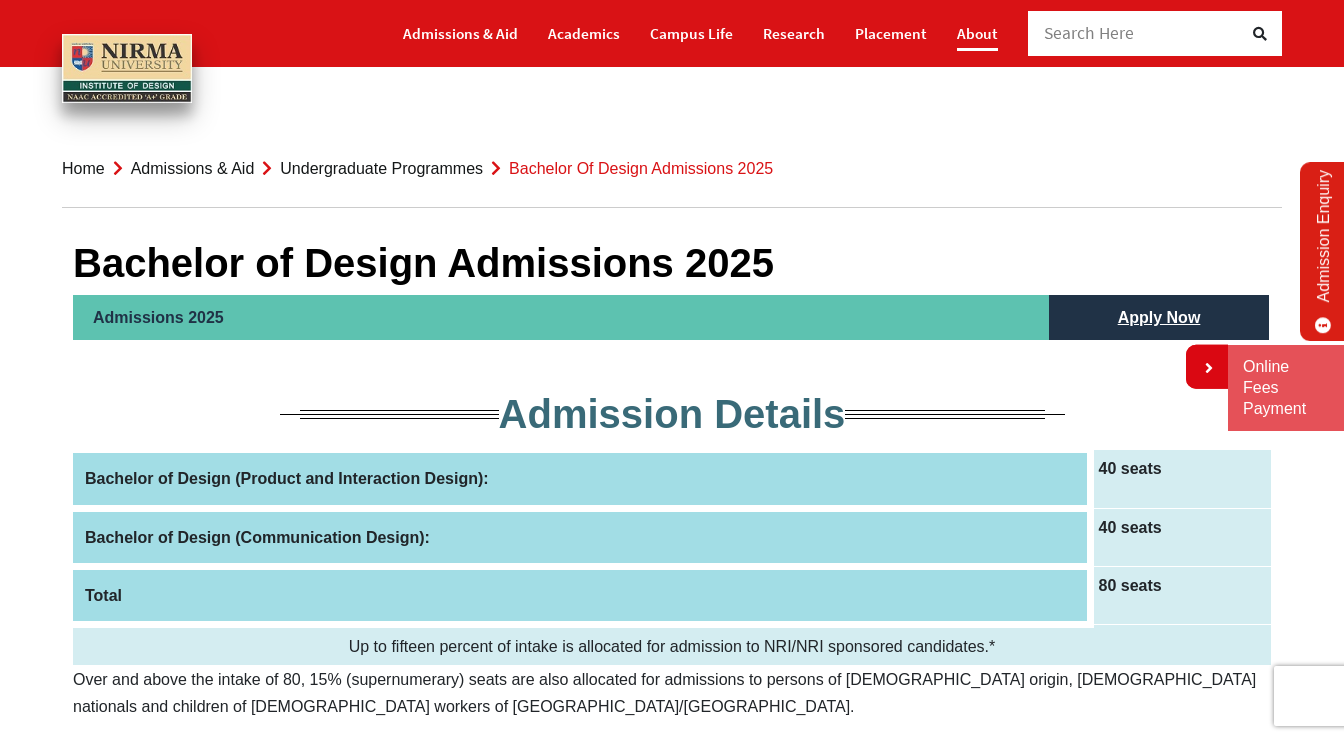 click on "About" at bounding box center (977, 33) 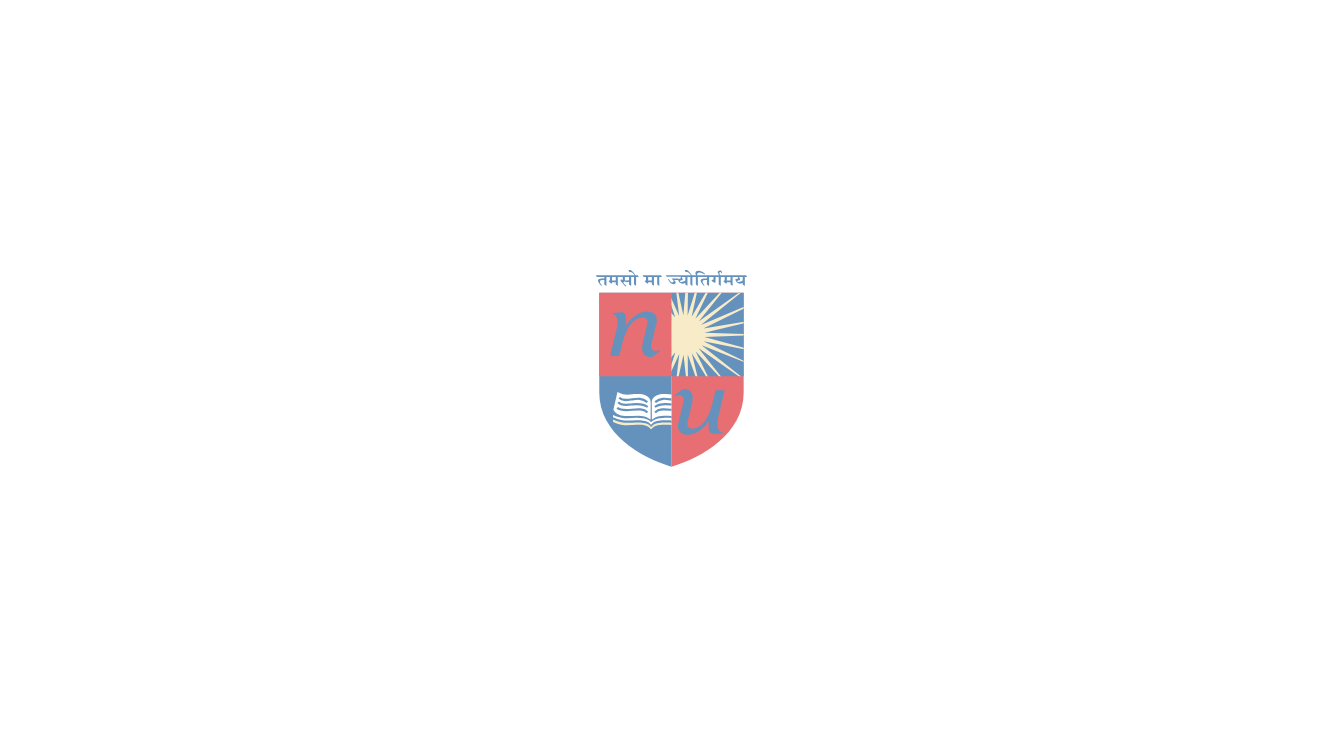 scroll, scrollTop: 0, scrollLeft: 0, axis: both 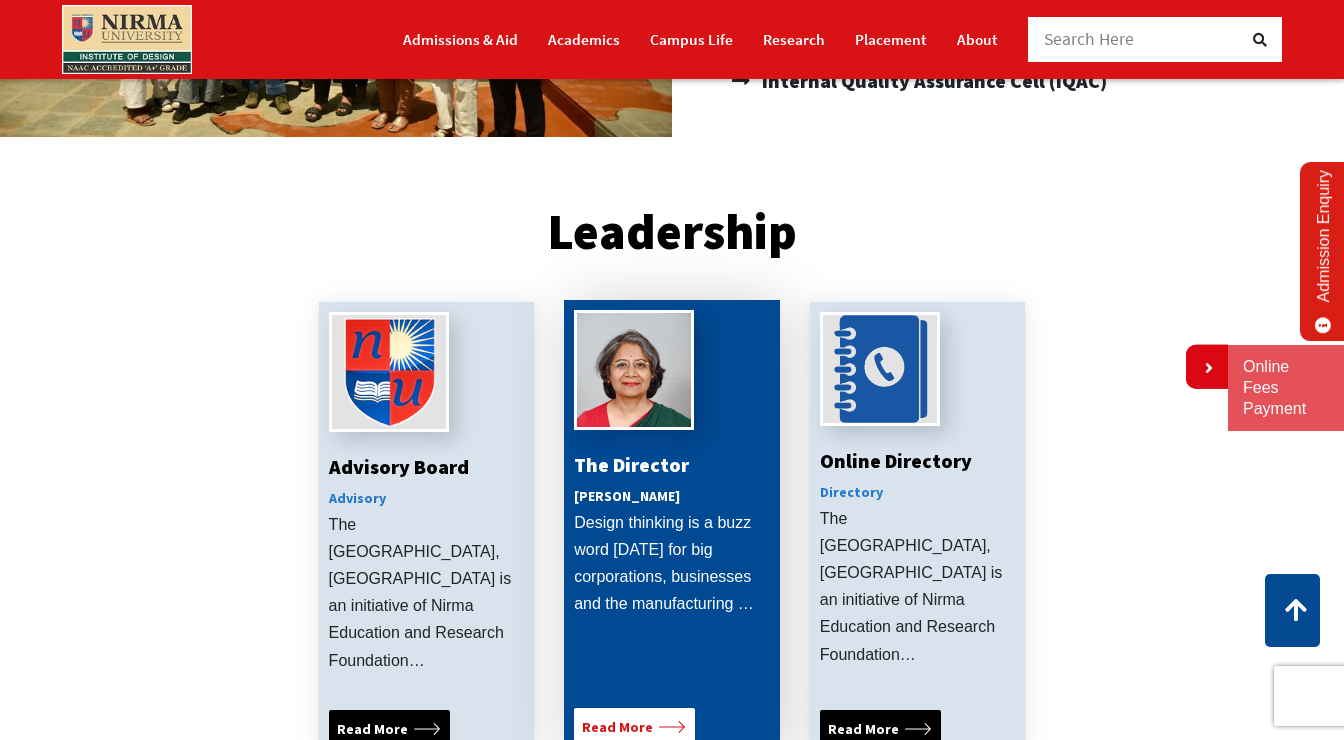 click on "Read More" at bounding box center (634, 727) 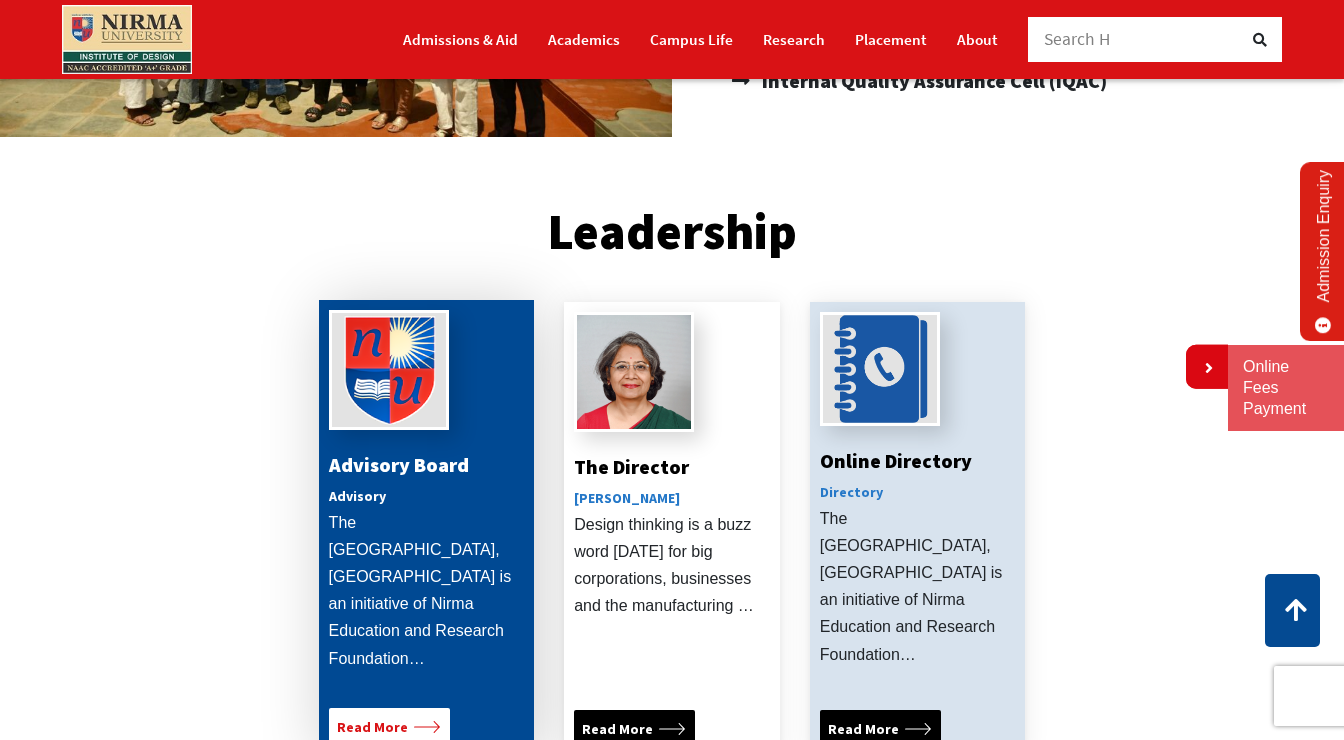 click on "Advisory Board" at bounding box center [399, 464] 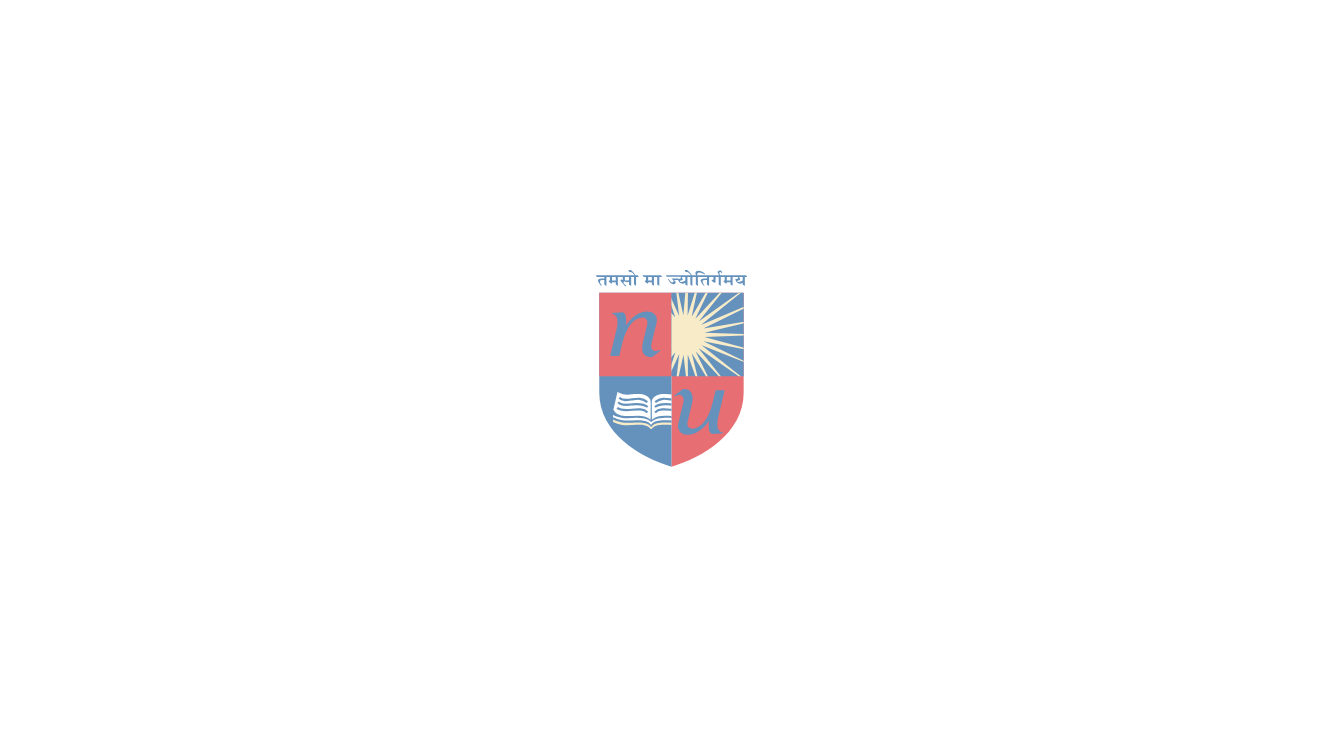 scroll, scrollTop: 0, scrollLeft: 0, axis: both 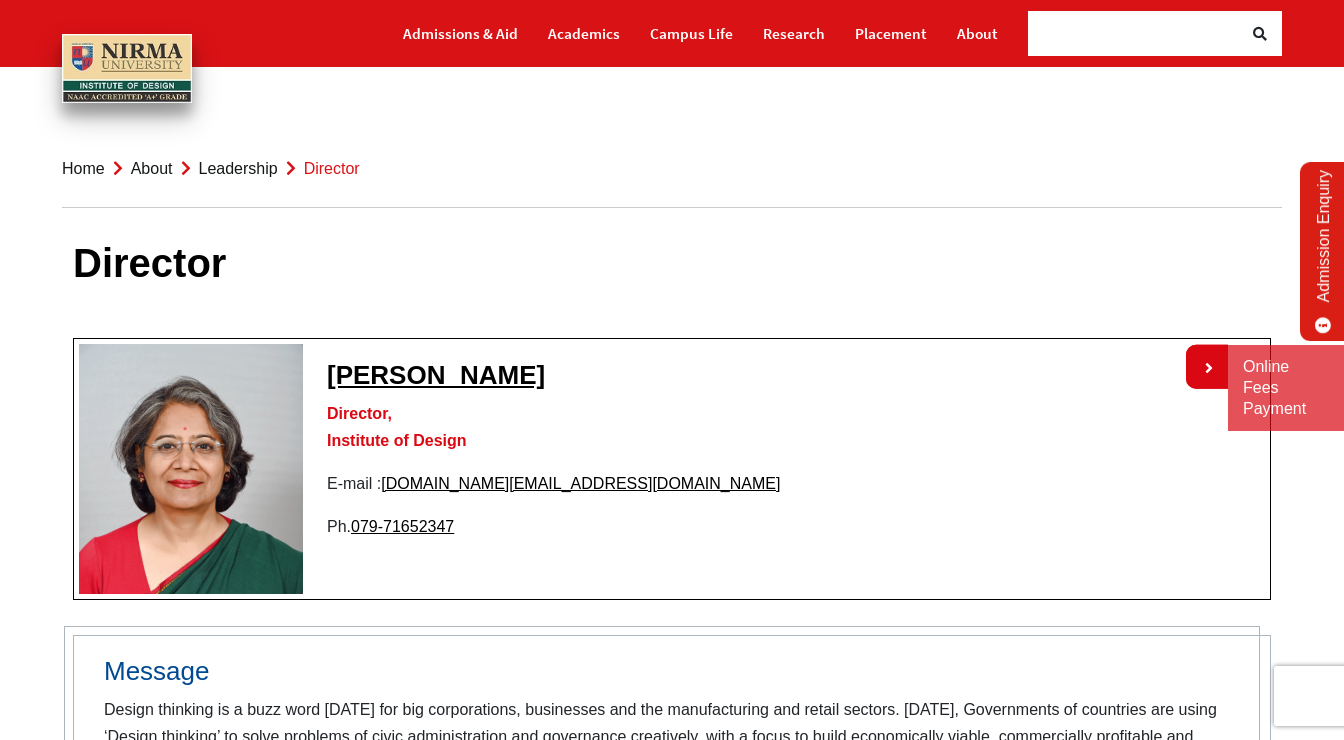 drag, startPoint x: 643, startPoint y: 489, endPoint x: 319, endPoint y: 341, distance: 356.20218 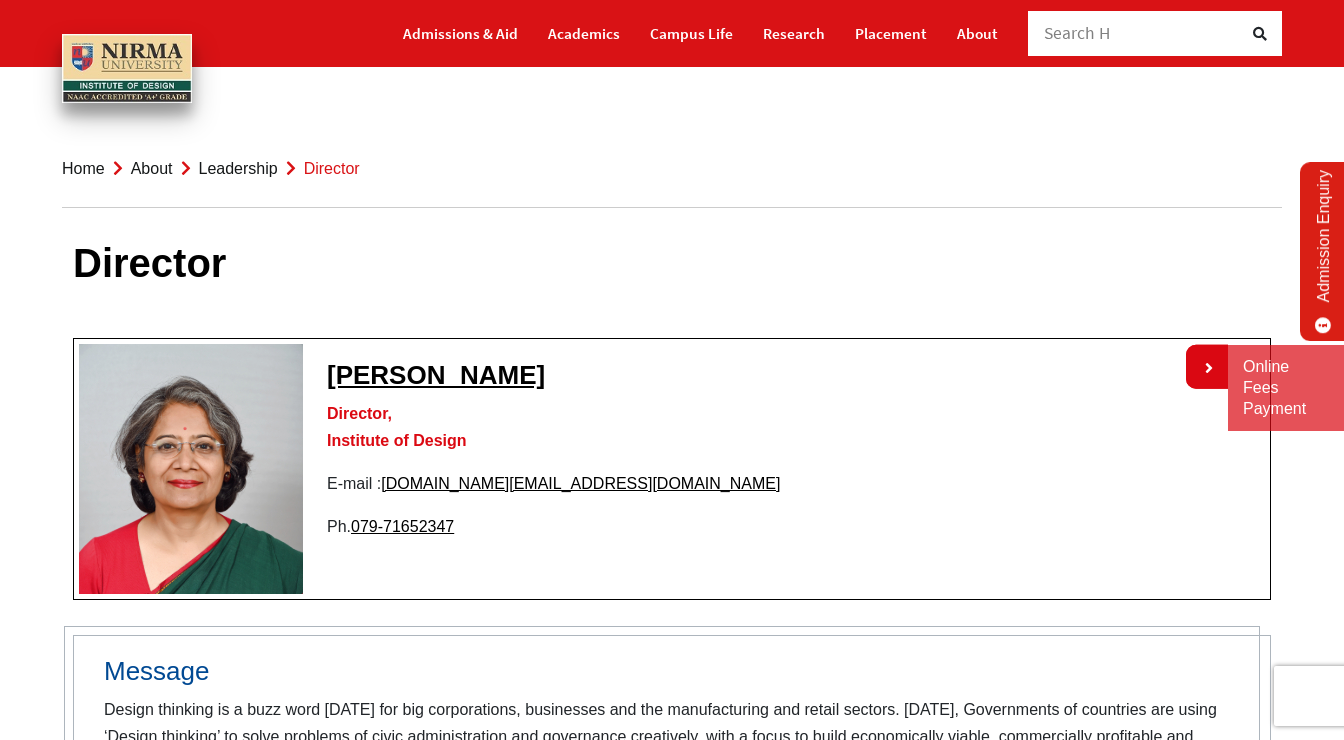 drag, startPoint x: 325, startPoint y: 313, endPoint x: 442, endPoint y: 447, distance: 177.89041 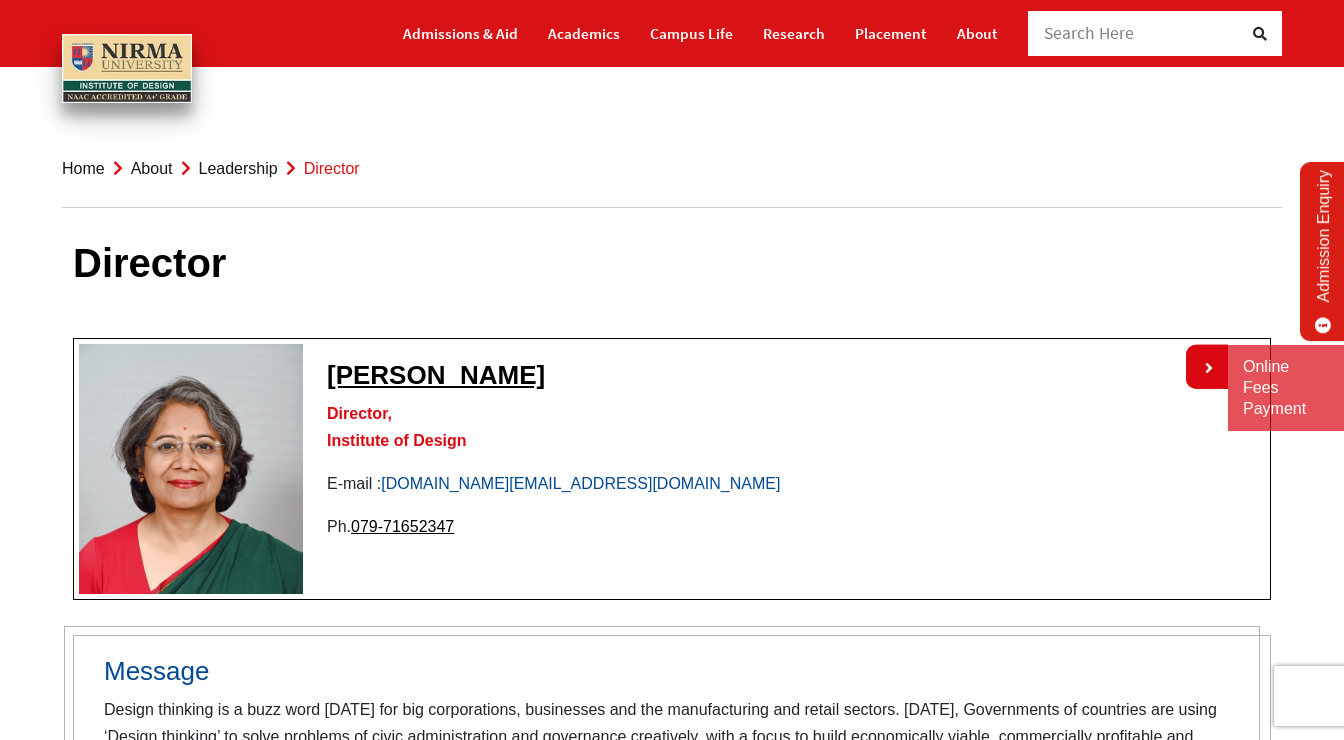 drag, startPoint x: 334, startPoint y: 266, endPoint x: 474, endPoint y: 490, distance: 264.15146 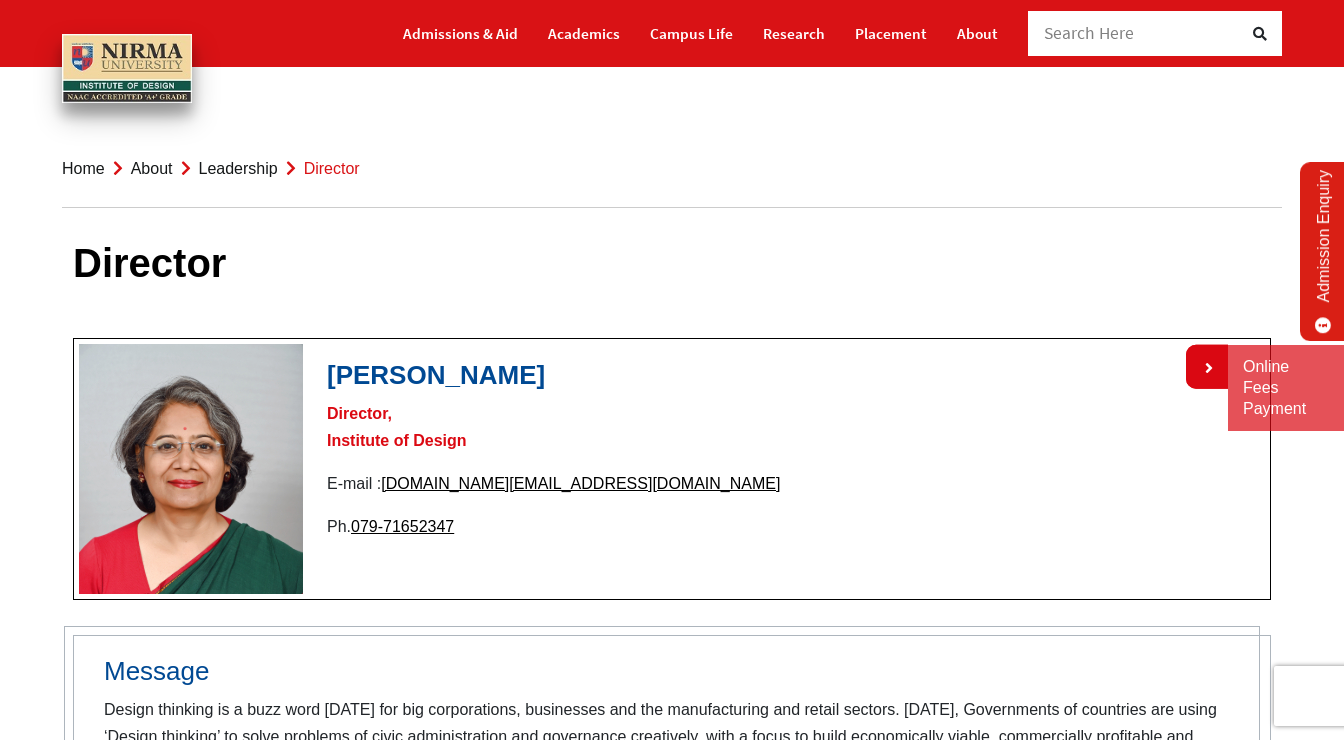 click on "[PERSON_NAME]" at bounding box center (436, 375) 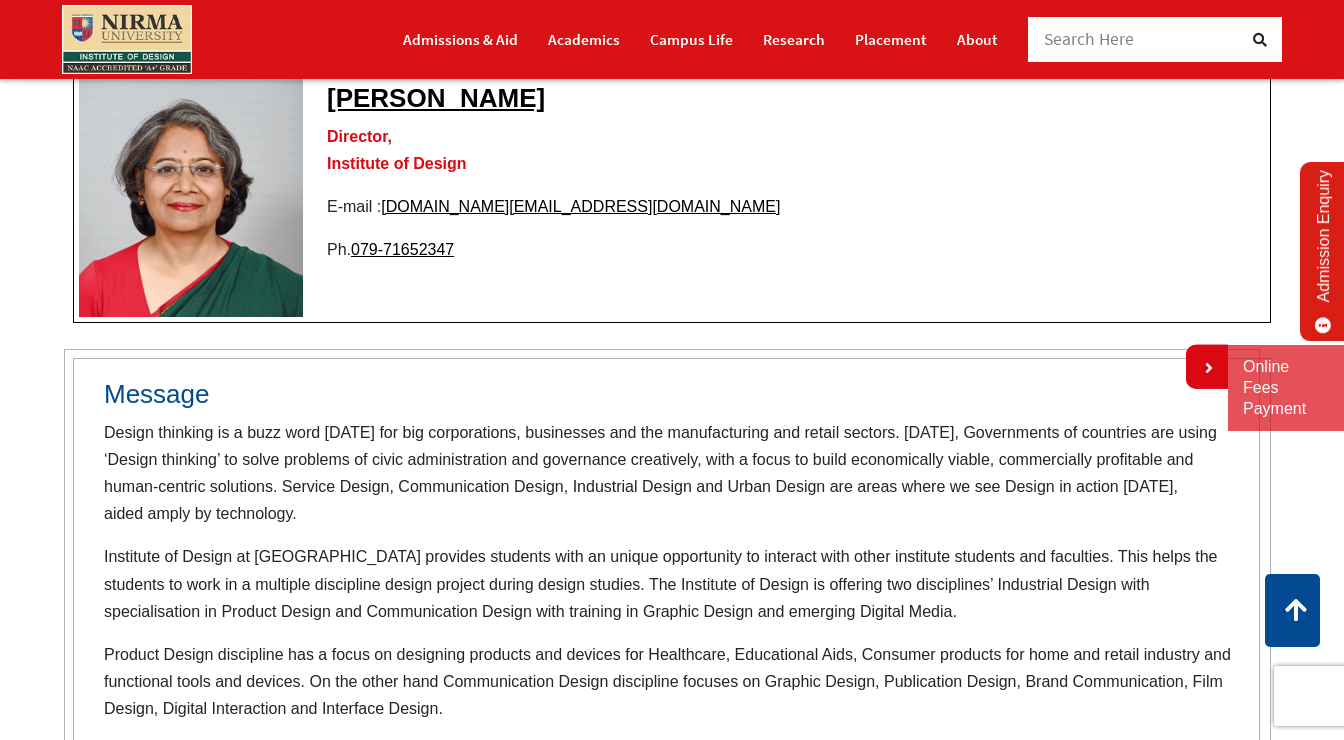 scroll, scrollTop: 0, scrollLeft: 0, axis: both 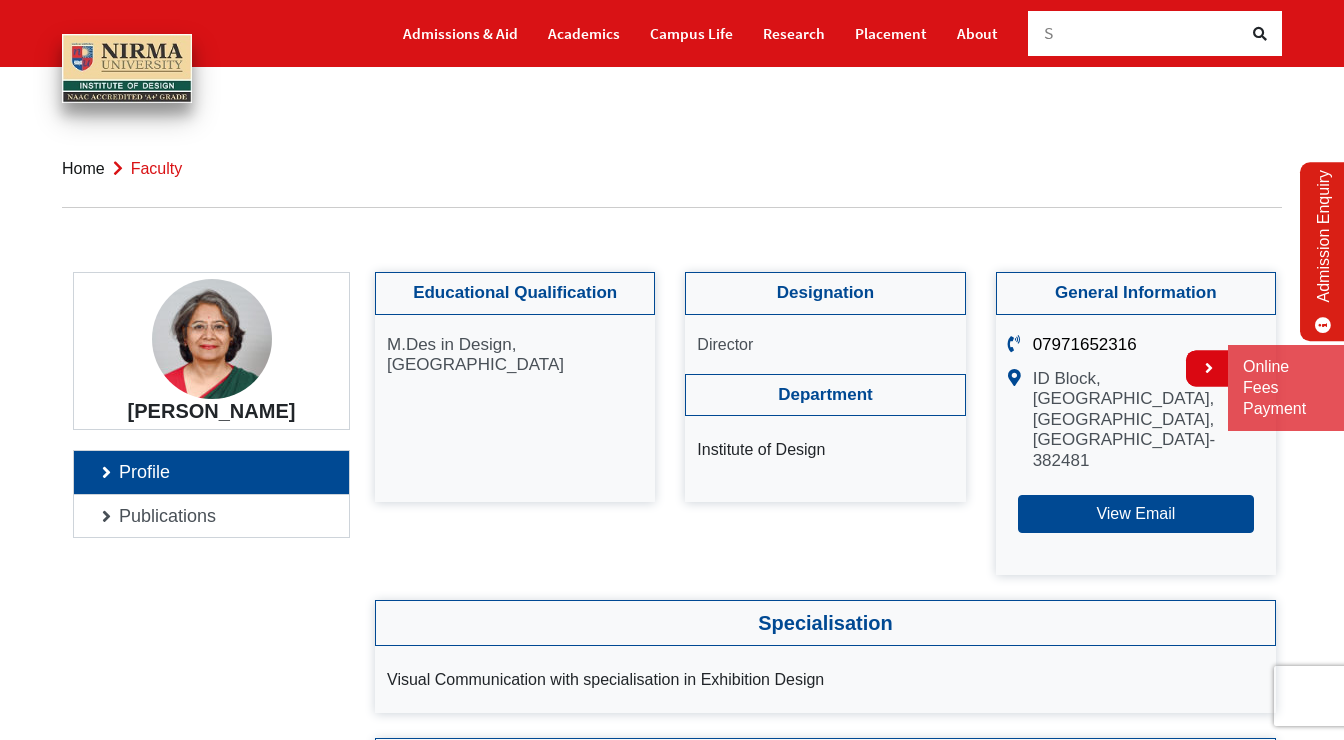 drag, startPoint x: 133, startPoint y: 404, endPoint x: 351, endPoint y: 404, distance: 218 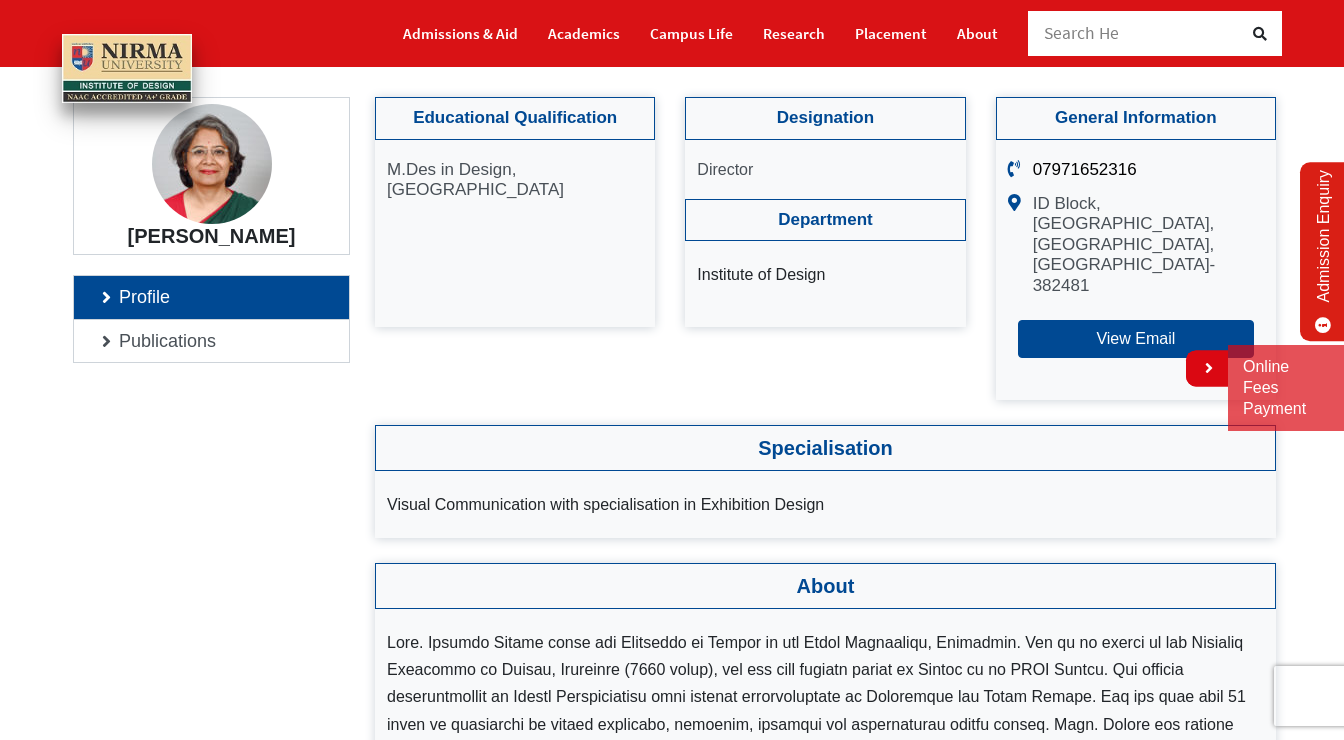 scroll, scrollTop: 0, scrollLeft: 0, axis: both 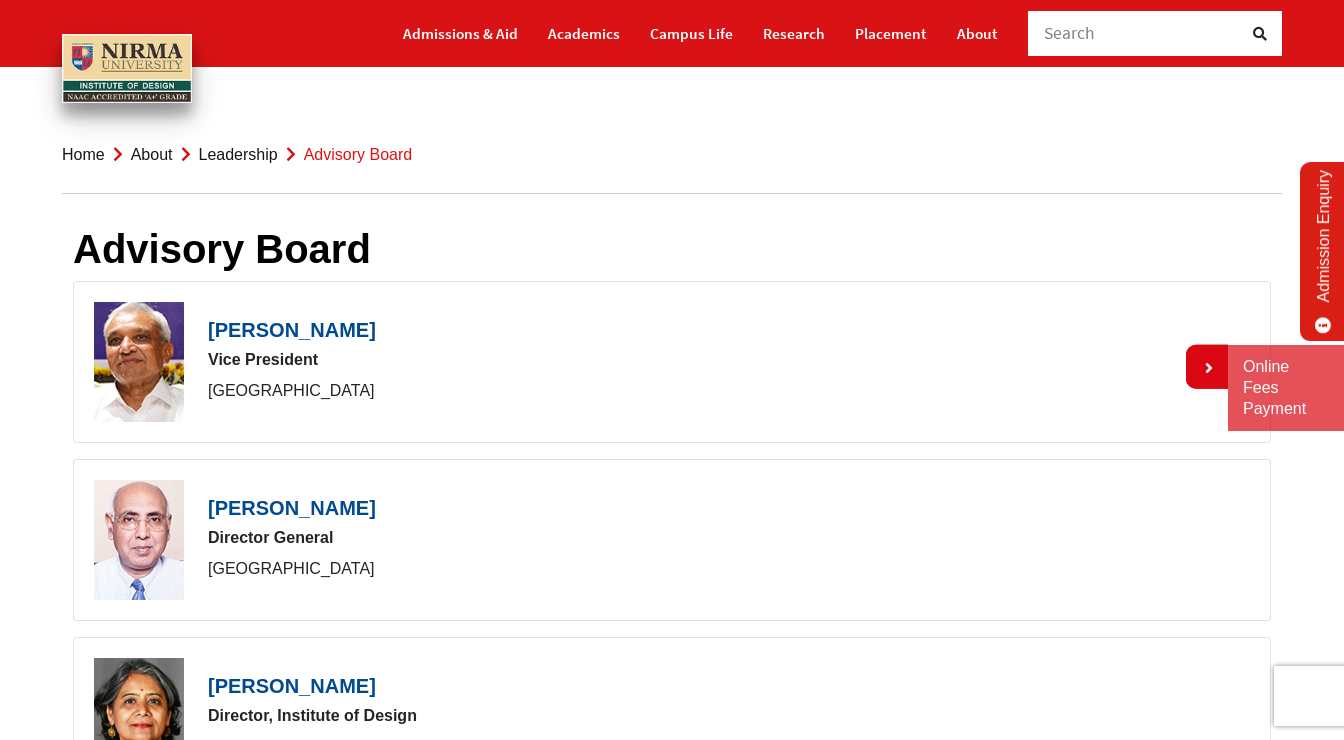 click on "Vice President" at bounding box center [672, 359] 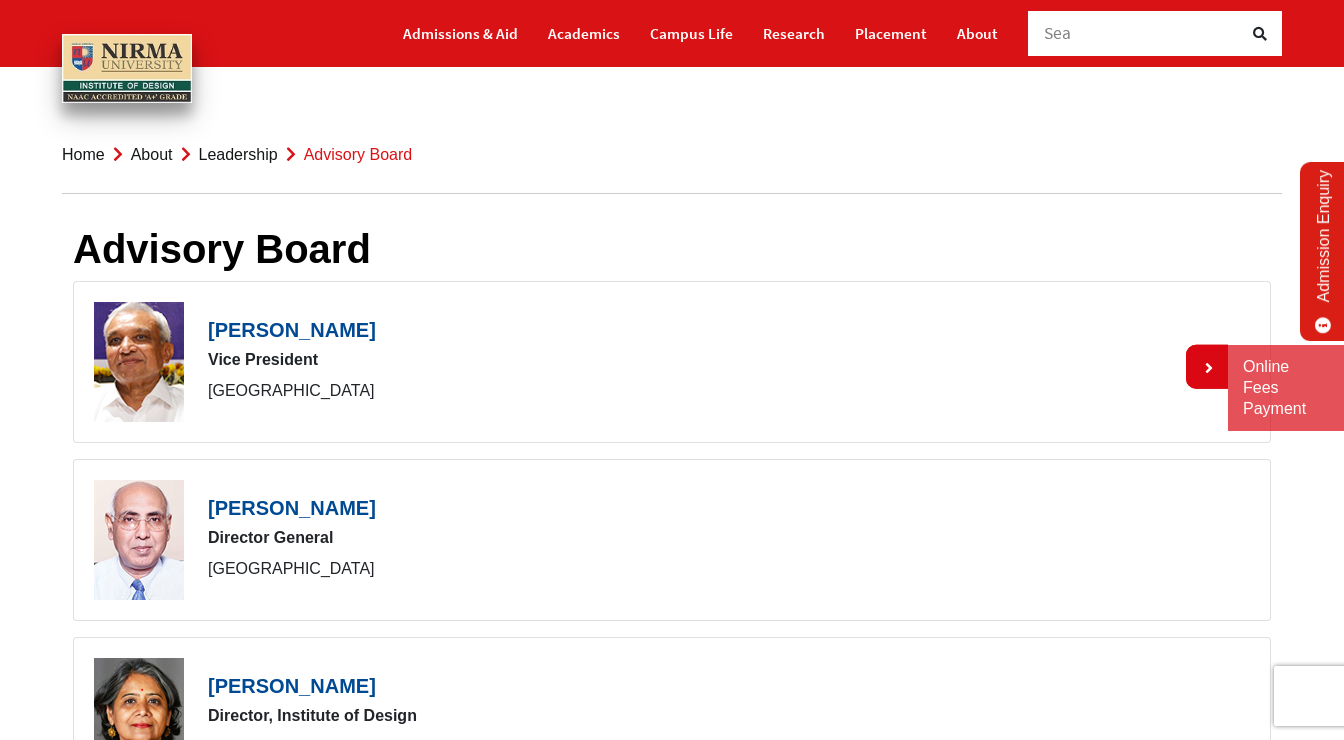 click on "Vice President" at bounding box center [672, 359] 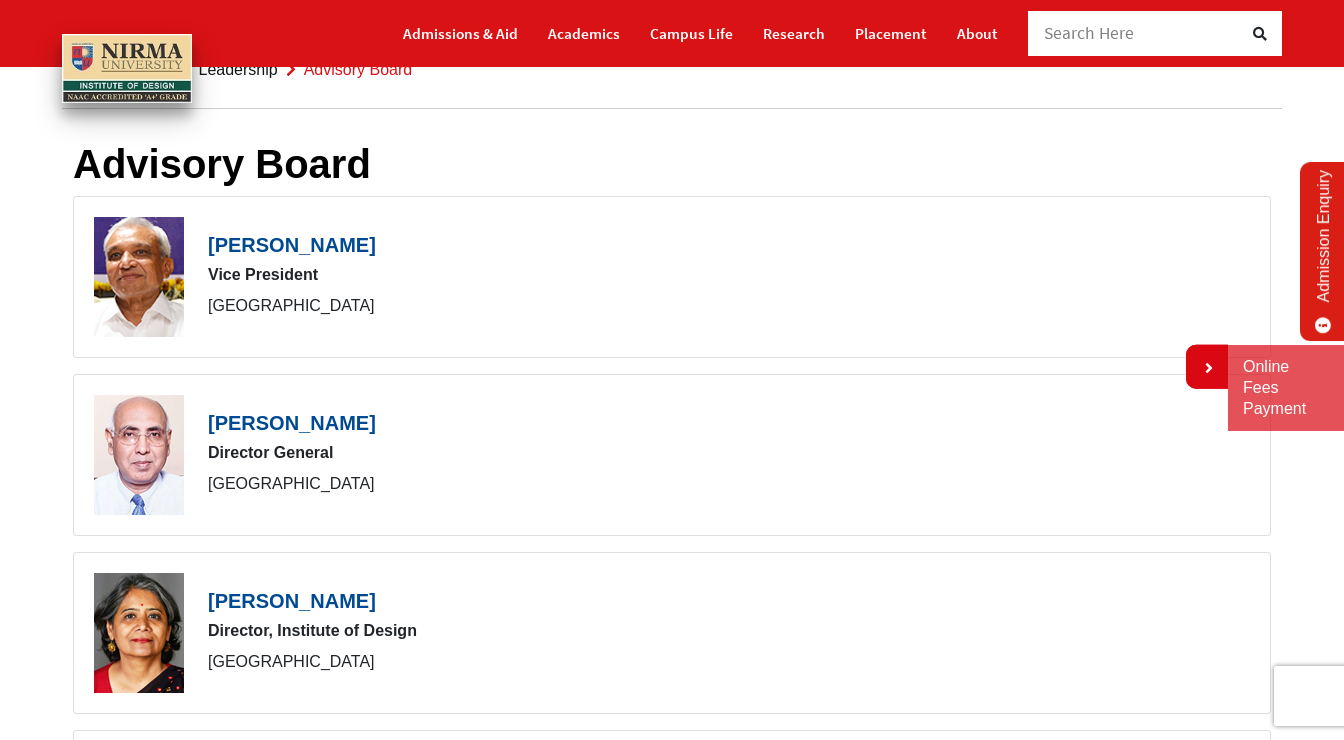 drag, startPoint x: 76, startPoint y: 109, endPoint x: 195, endPoint y: 233, distance: 171.86331 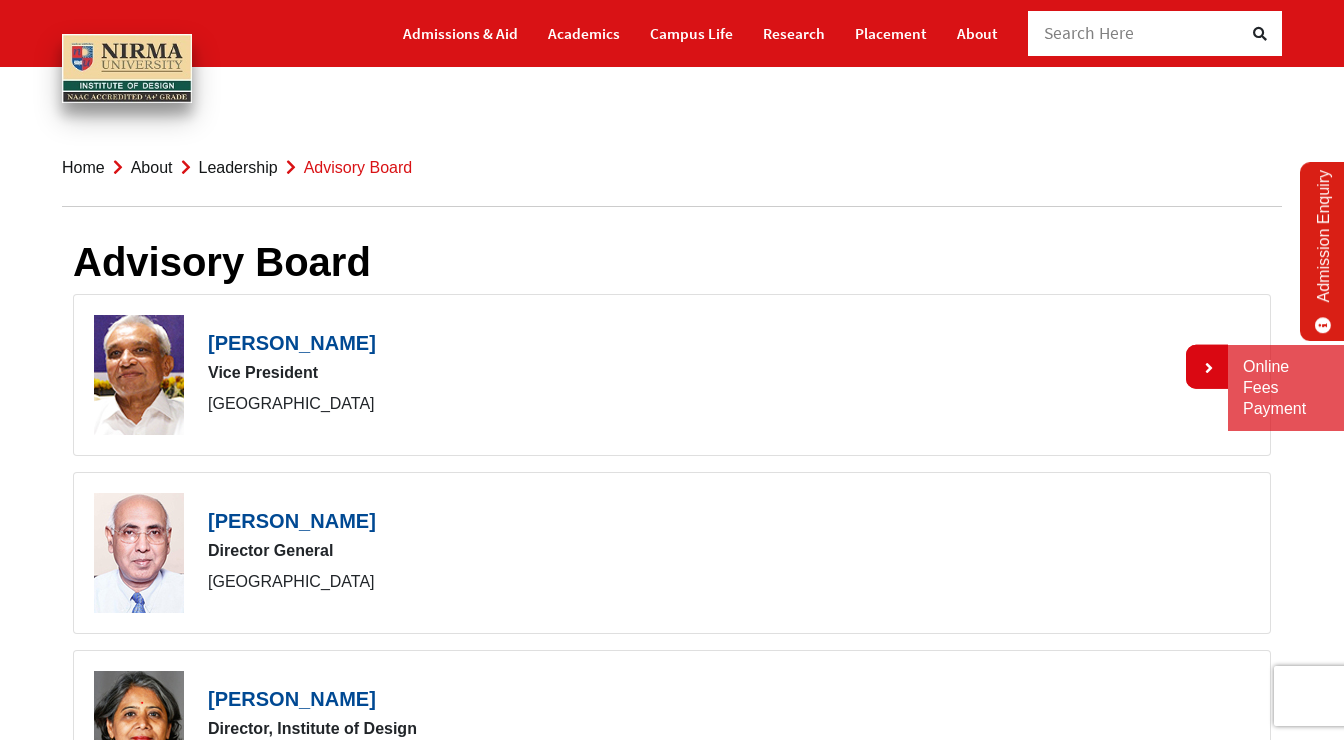 scroll, scrollTop: 0, scrollLeft: 0, axis: both 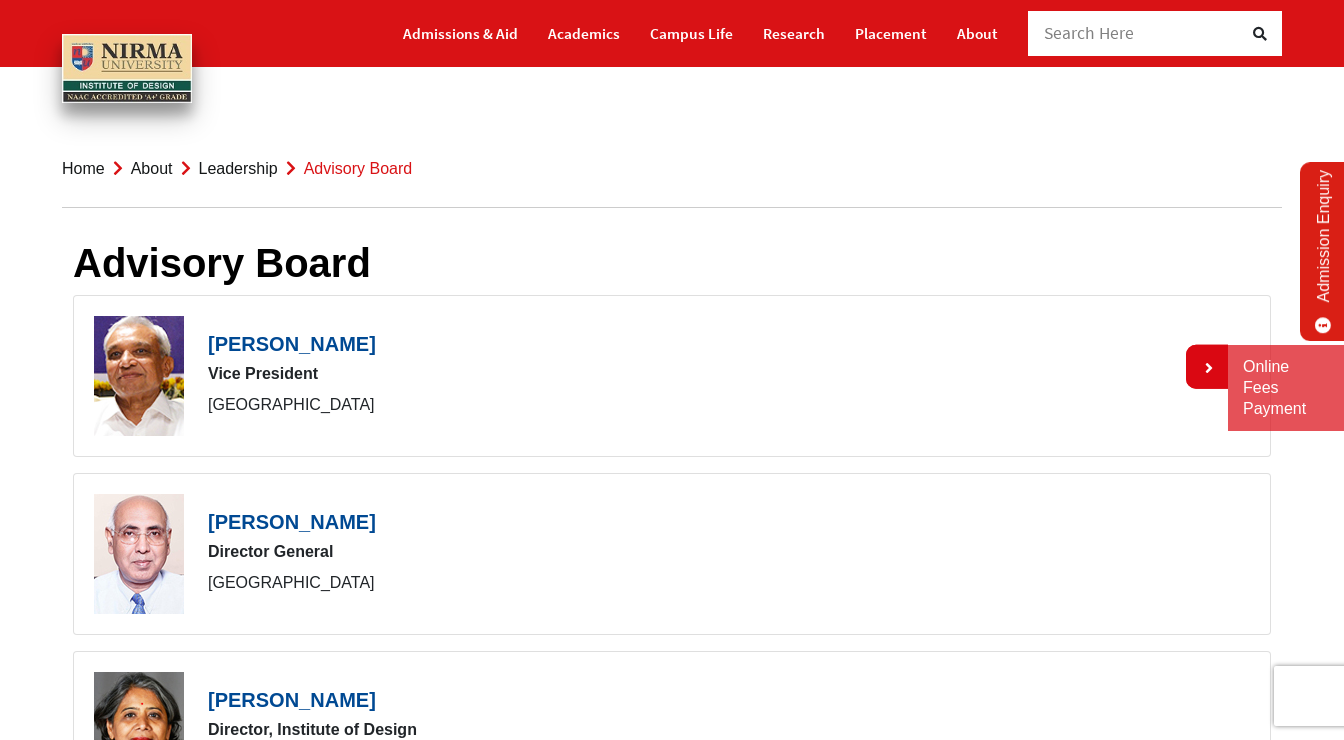 drag, startPoint x: 60, startPoint y: 142, endPoint x: 271, endPoint y: 272, distance: 247.83261 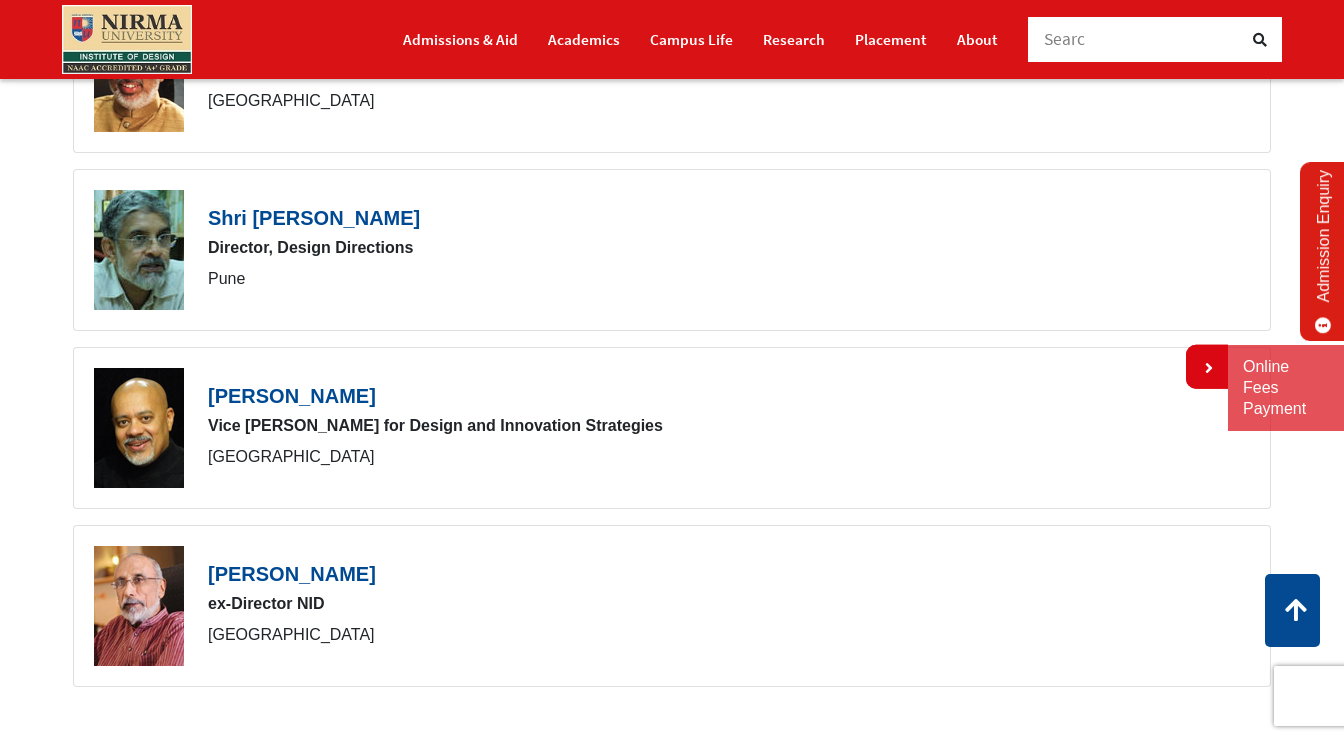 scroll, scrollTop: 1376, scrollLeft: 0, axis: vertical 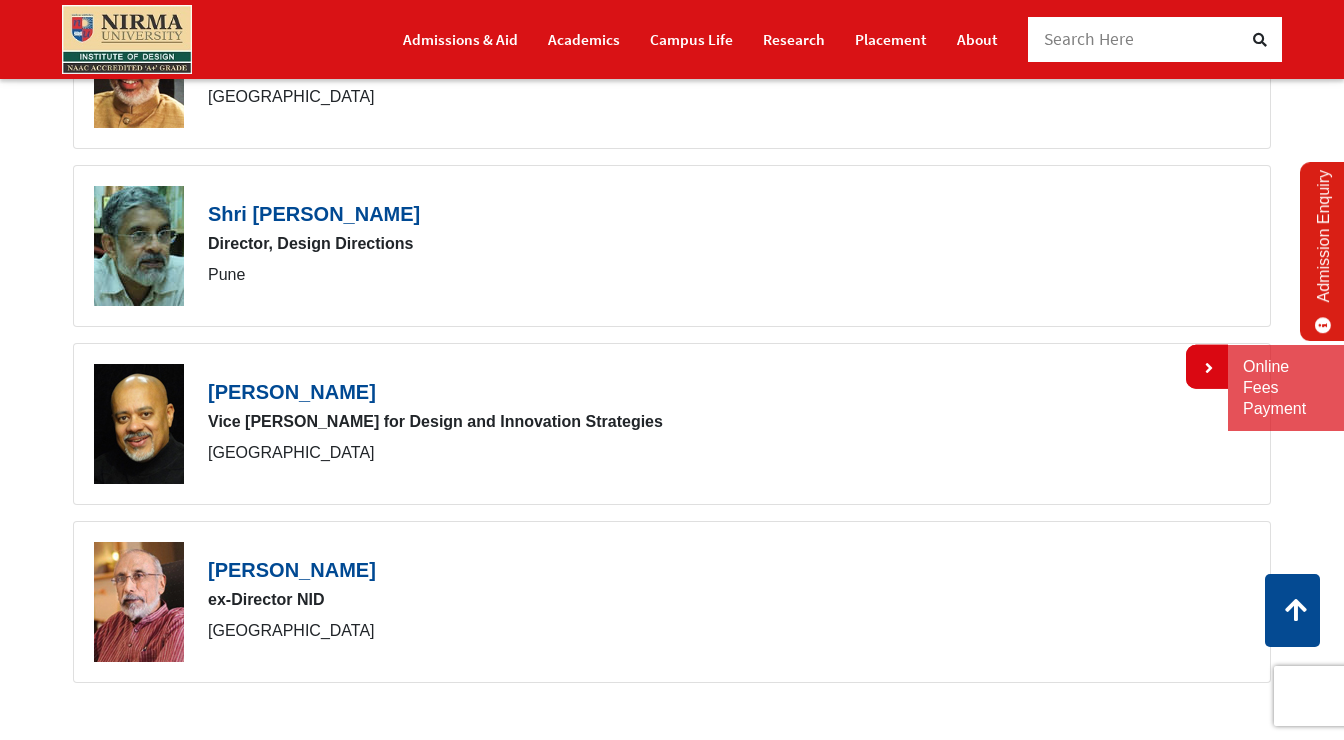 click on "[PERSON_NAME]" at bounding box center [292, 392] 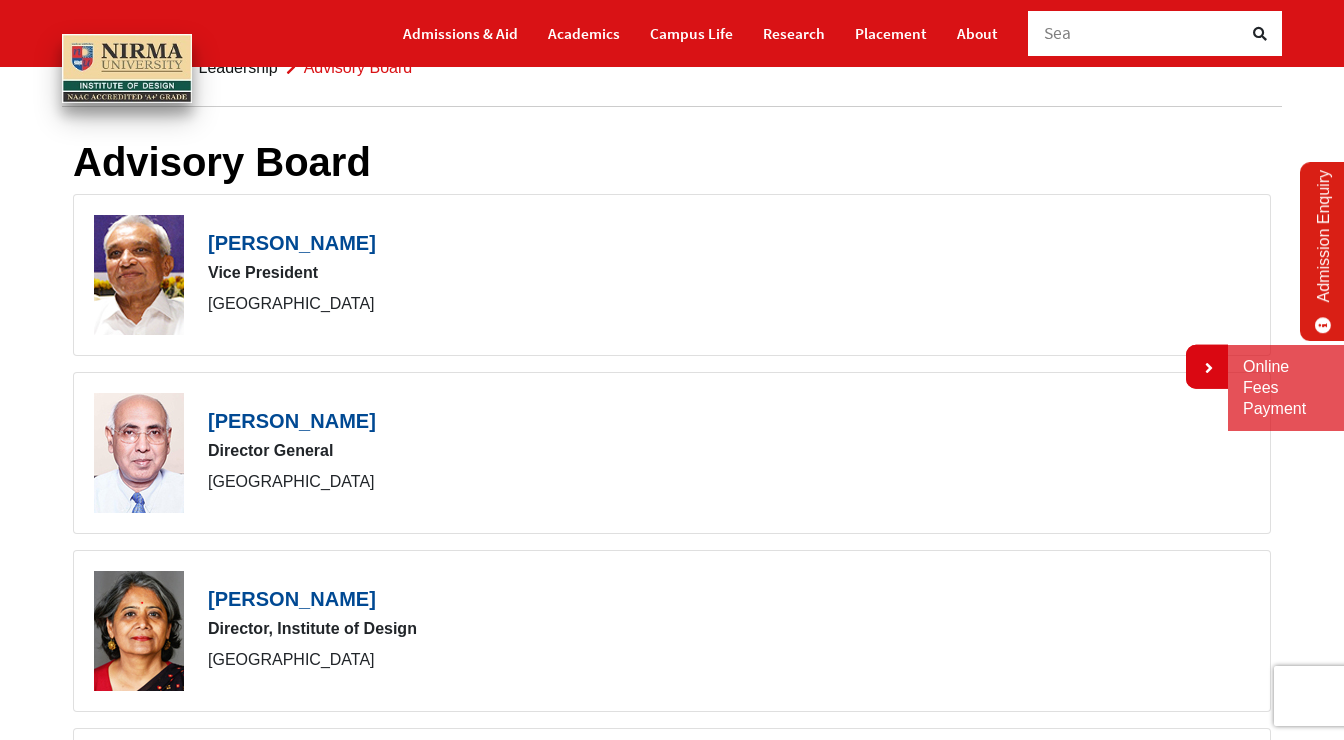 scroll, scrollTop: 105, scrollLeft: 0, axis: vertical 